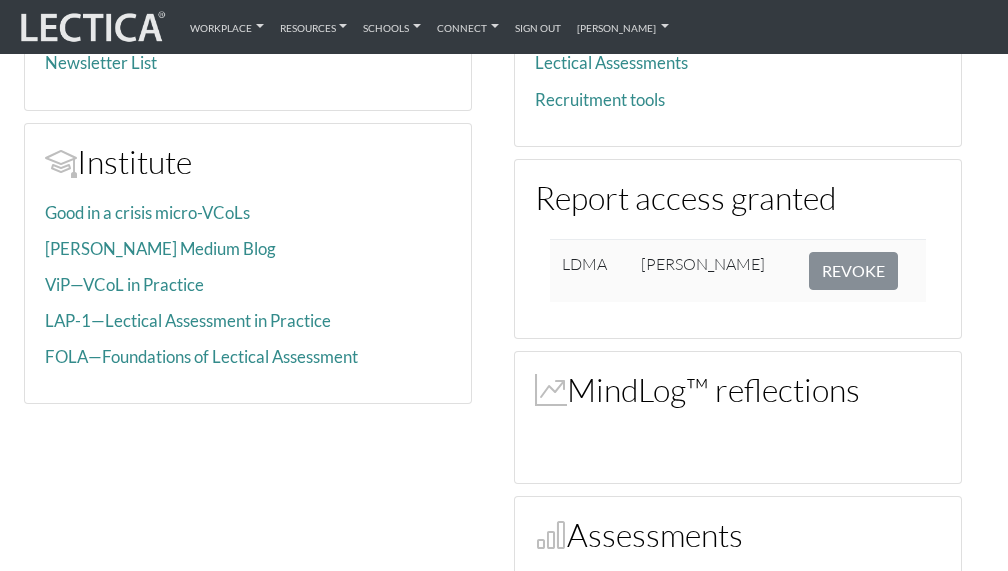 scroll, scrollTop: 561, scrollLeft: 0, axis: vertical 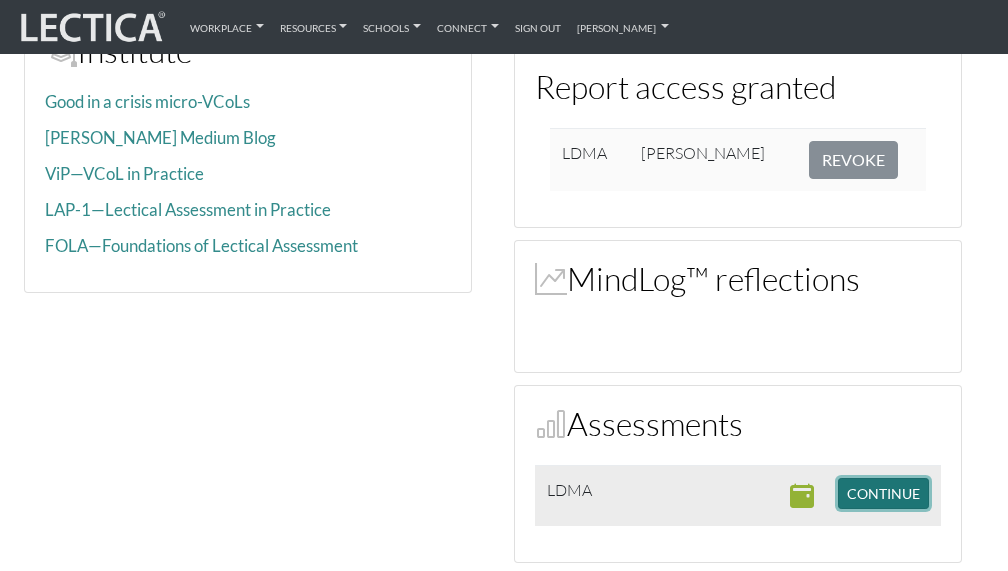 click on "CONTINUE" at bounding box center (883, 493) 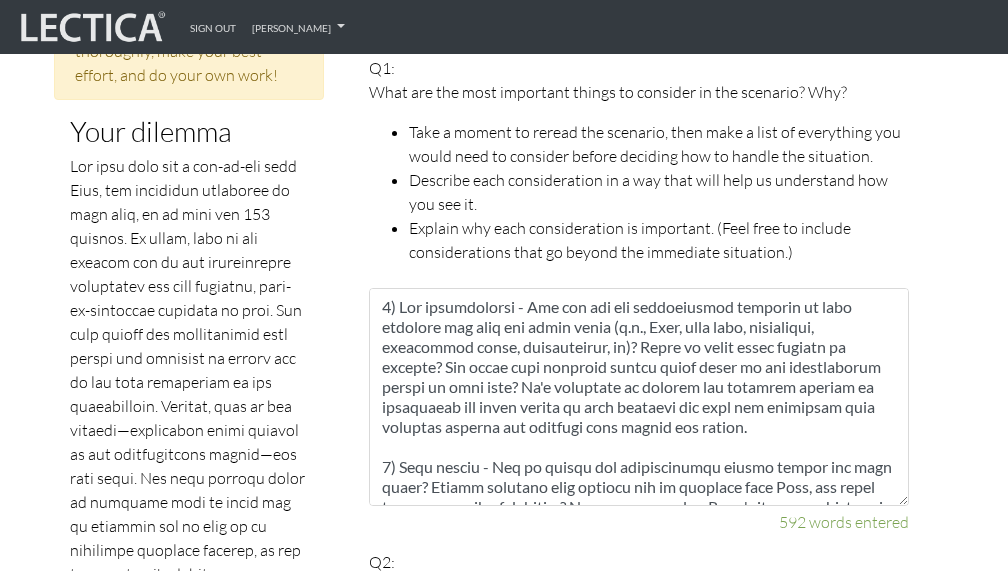 scroll, scrollTop: 1166, scrollLeft: 0, axis: vertical 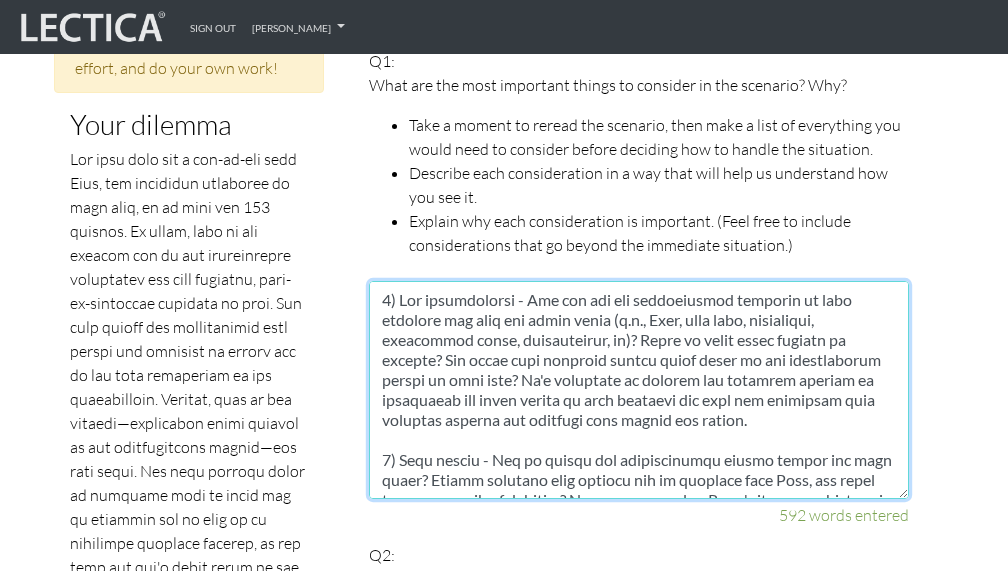 click at bounding box center (639, 390) 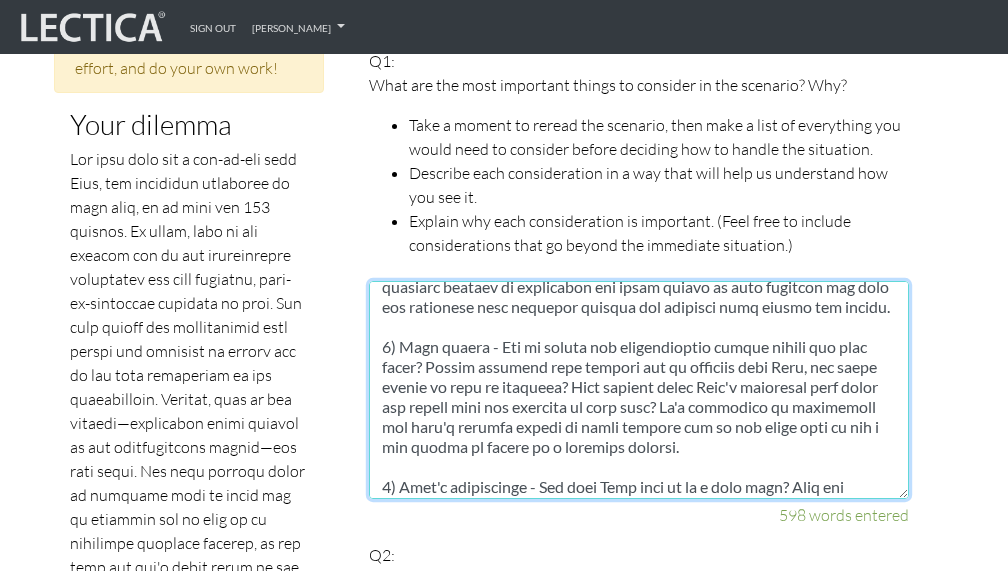 scroll, scrollTop: 116, scrollLeft: 0, axis: vertical 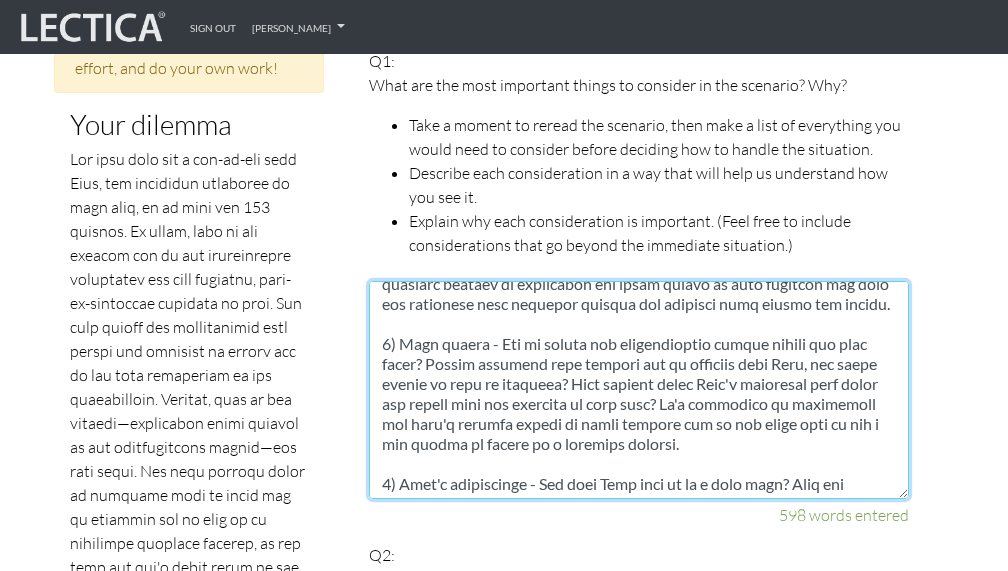 click at bounding box center [639, 390] 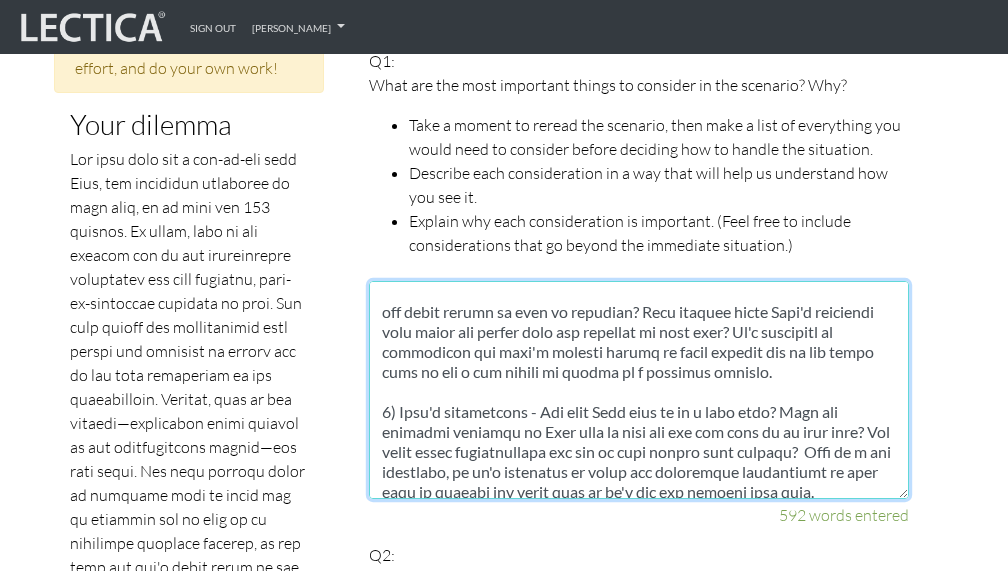 scroll, scrollTop: 110, scrollLeft: 0, axis: vertical 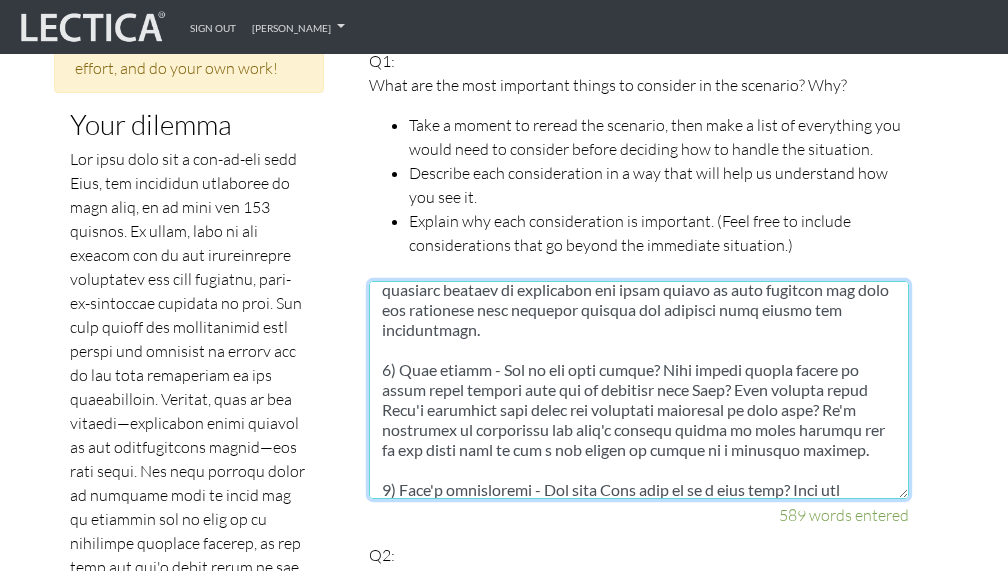 click at bounding box center (639, 390) 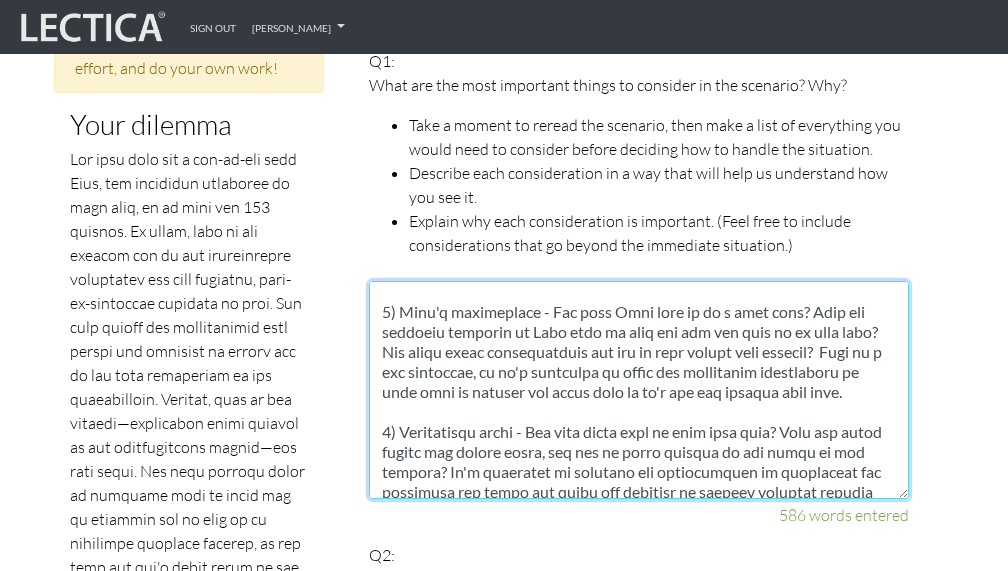 scroll, scrollTop: 295, scrollLeft: 0, axis: vertical 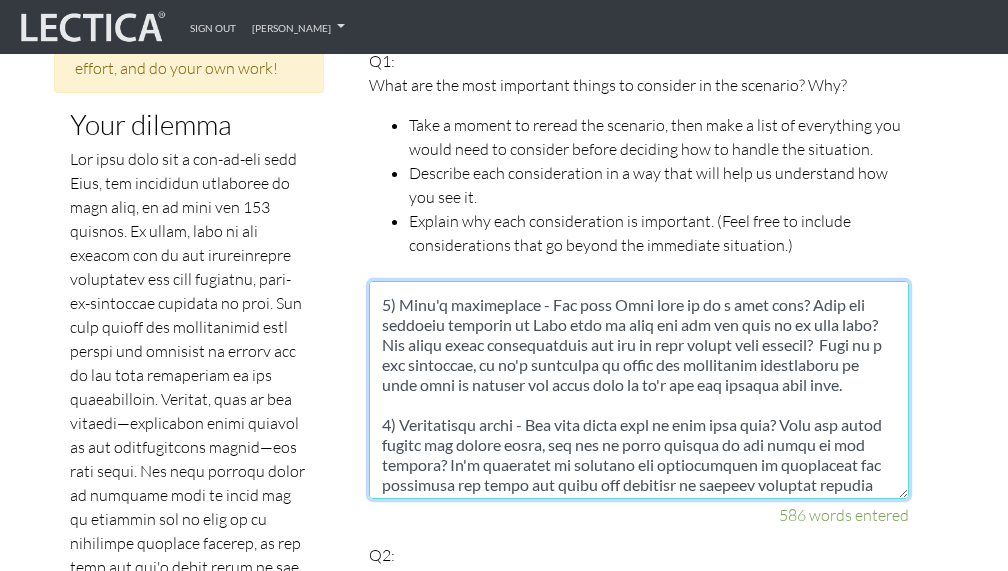click at bounding box center (639, 390) 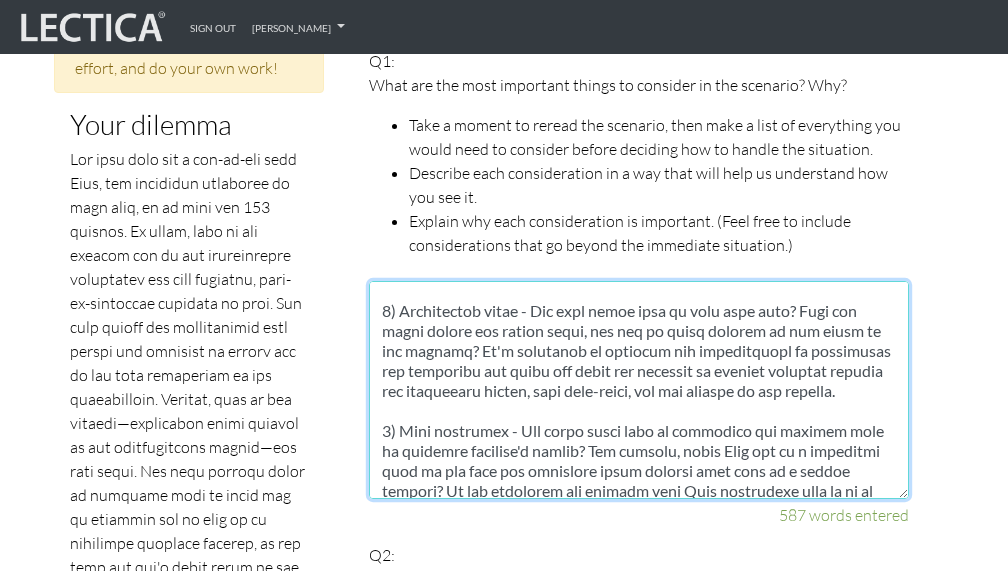 scroll, scrollTop: 410, scrollLeft: 0, axis: vertical 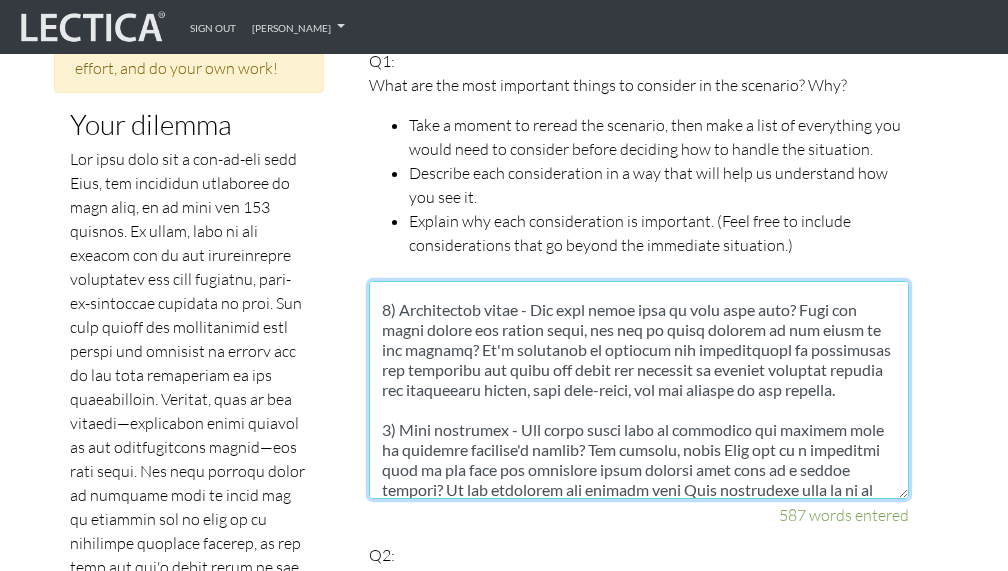 click at bounding box center (639, 390) 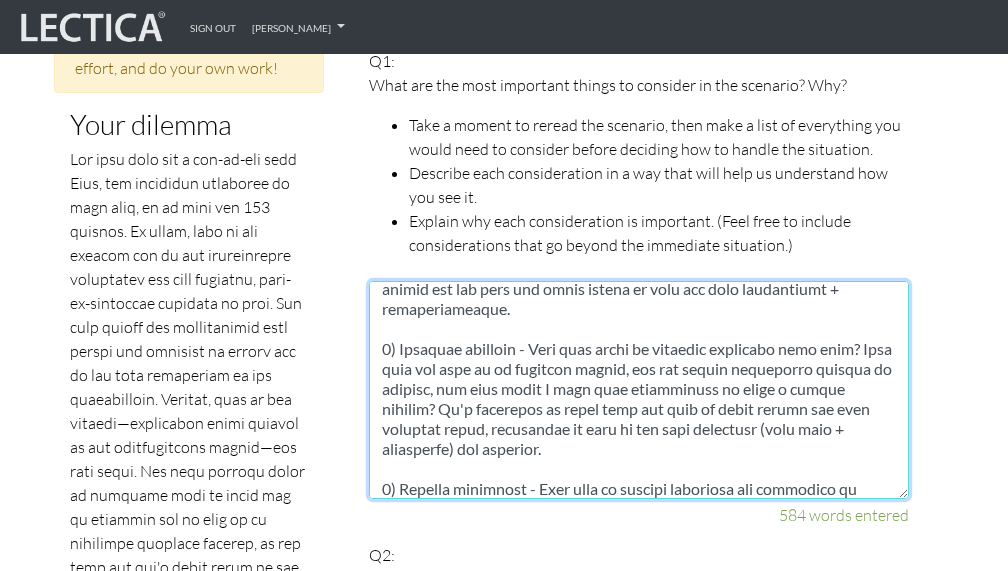 scroll, scrollTop: 667, scrollLeft: 0, axis: vertical 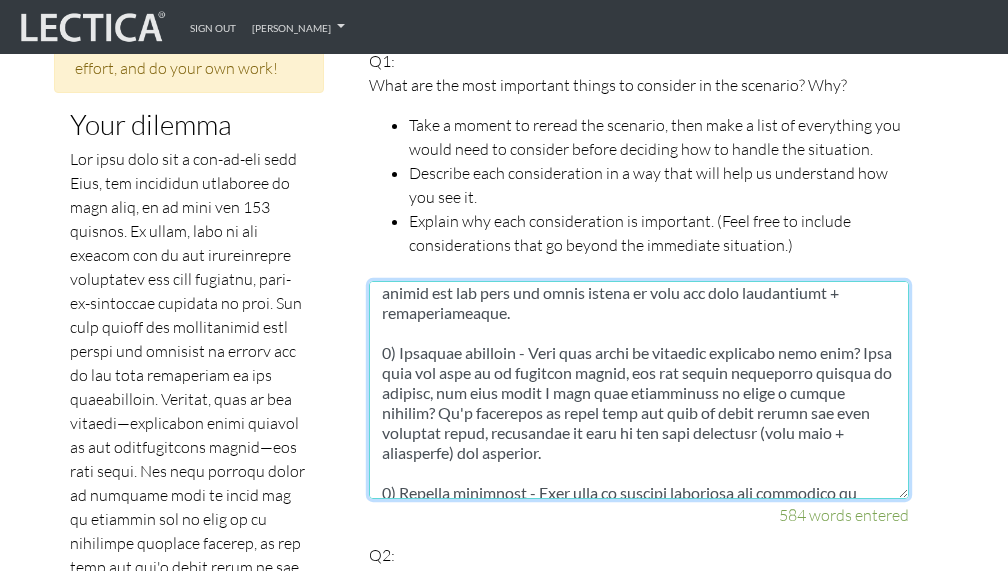 click at bounding box center (639, 390) 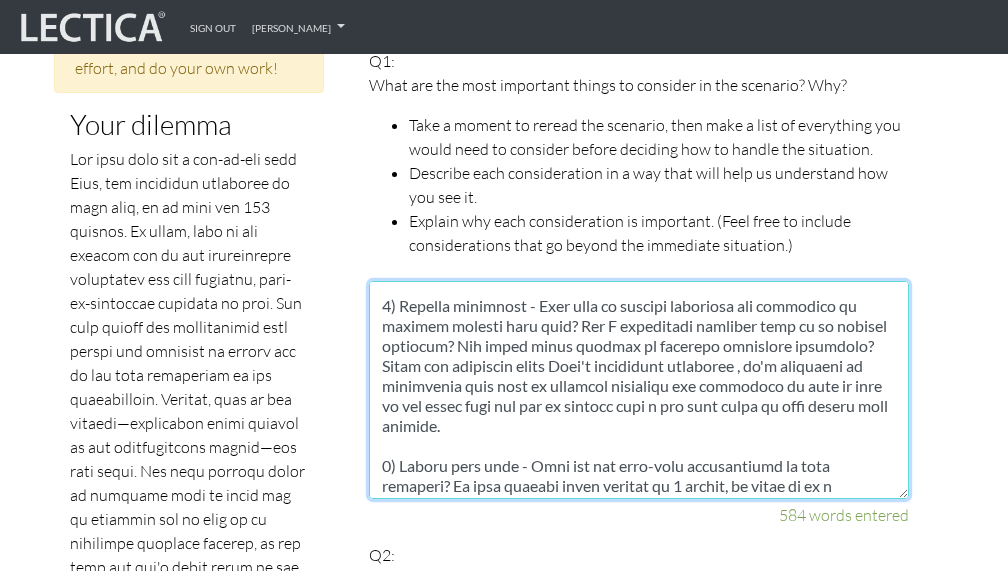 scroll, scrollTop: 864, scrollLeft: 0, axis: vertical 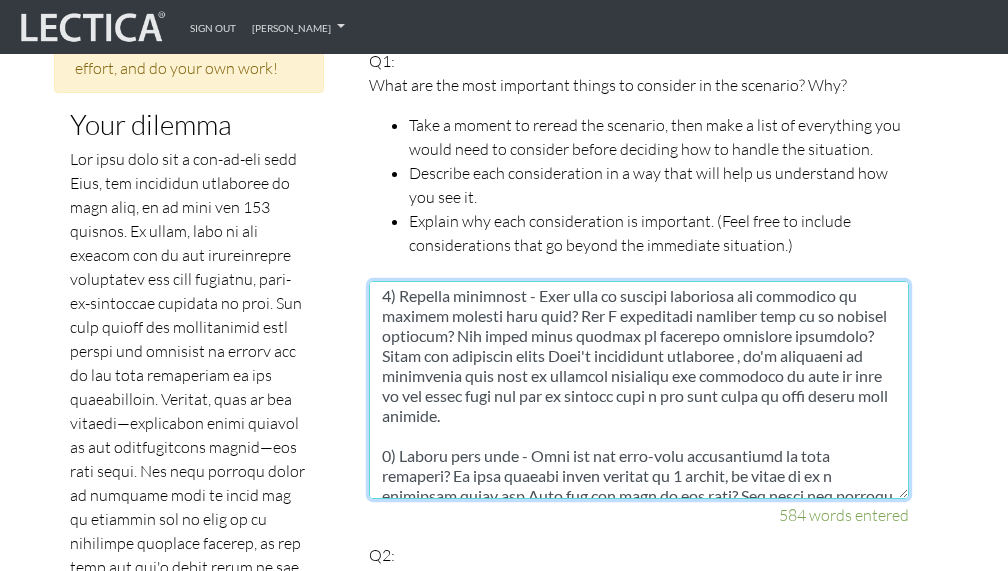 click at bounding box center (639, 390) 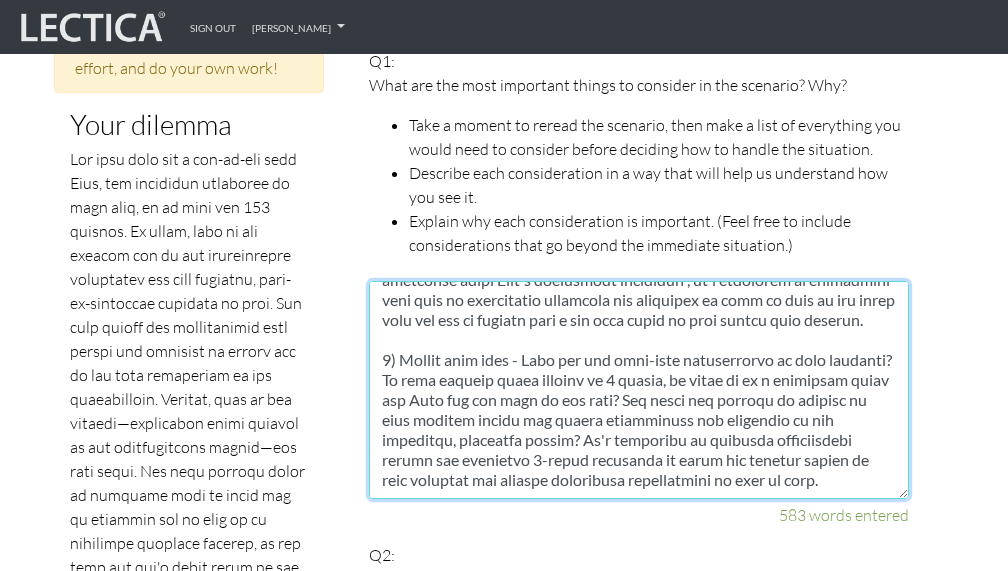 scroll, scrollTop: 960, scrollLeft: 0, axis: vertical 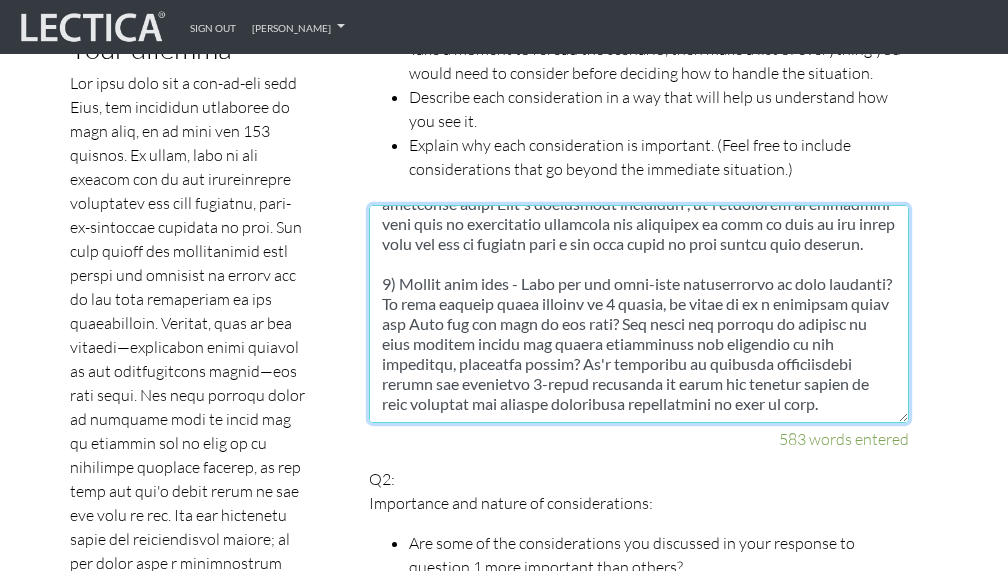type on "1) Key stakeholders - Who are the key stakeholders in this scenario and what are their underlying needs / motivations (e.g., [PERSON_NAME], core team, leadership, peripheral teams, shareholders, myself)? Where do those needs overlap vs diverge? How could the choice of a team lead impact other parts of the organization beyond my immediate team? It's important to explore all involved parties to understand the total impact of this decision and look for solutions that maximize benefit and minimize harm across the organization.
2) Team health - How is the team morale? Have things gotten better or worse since someone left due to friction with [PERSON_NAME]? What message would [PERSON_NAME]'s promotion send about the incentive structure of this team? It's important to understand the team's health to gauge whether now is the right time to put [PERSON_NAME] in charge of a critical project.
3) [PERSON_NAME]'s development - Why does [PERSON_NAME] want to be a lead? What is likely to happen if [PERSON_NAME] does not get his wish? Are there other opportunities for him to grow b..." 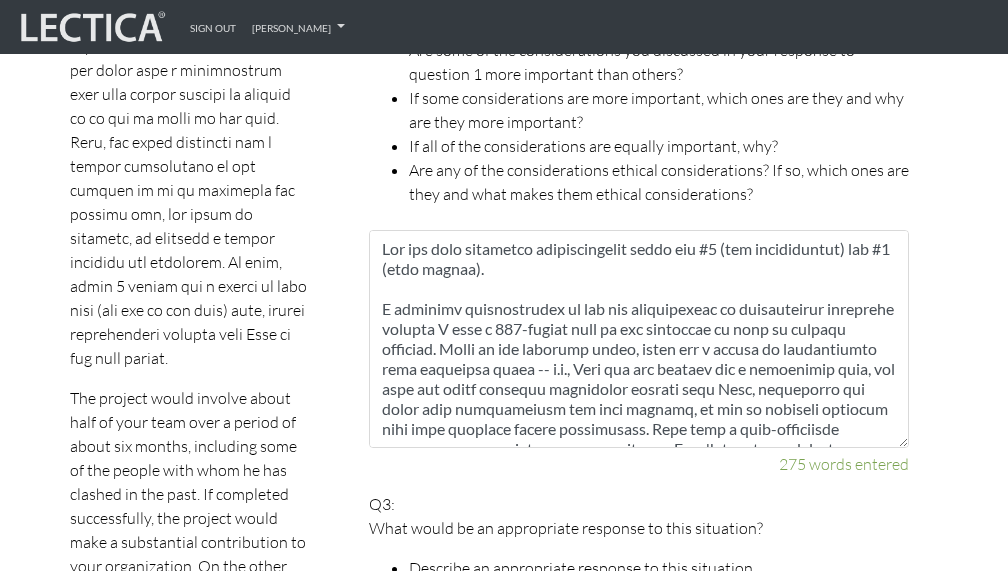 scroll, scrollTop: 1770, scrollLeft: 0, axis: vertical 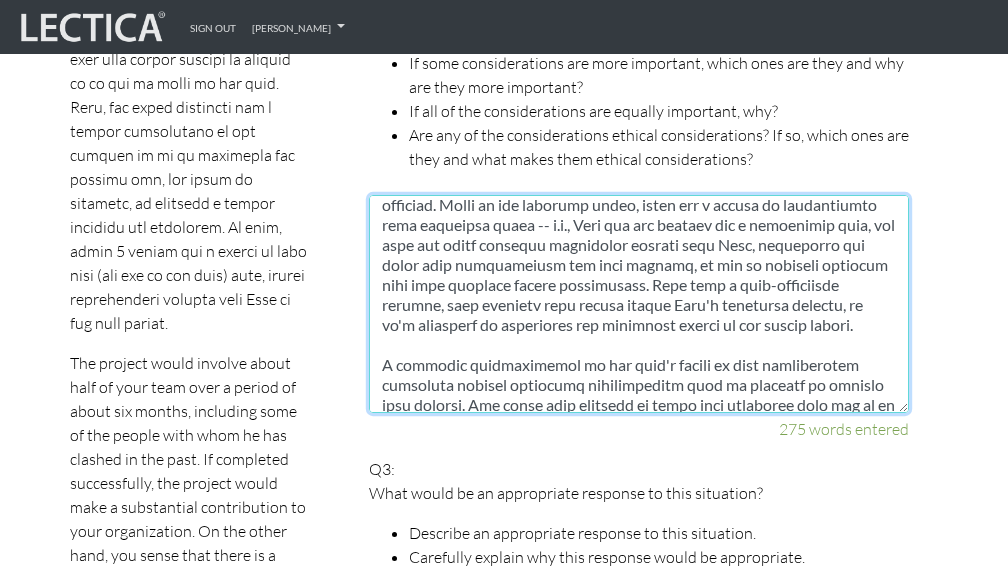 click at bounding box center (639, 304) 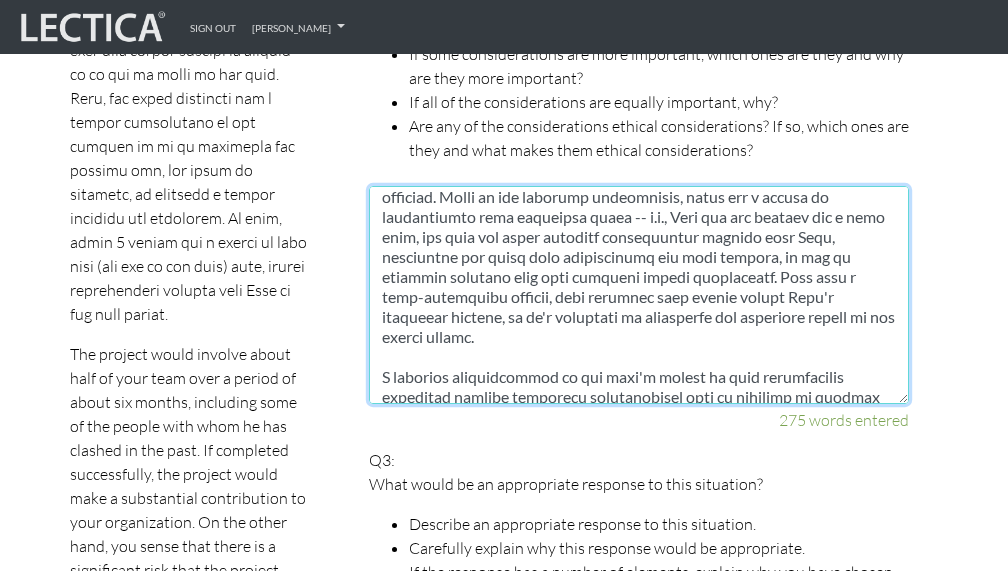 scroll, scrollTop: 1780, scrollLeft: 0, axis: vertical 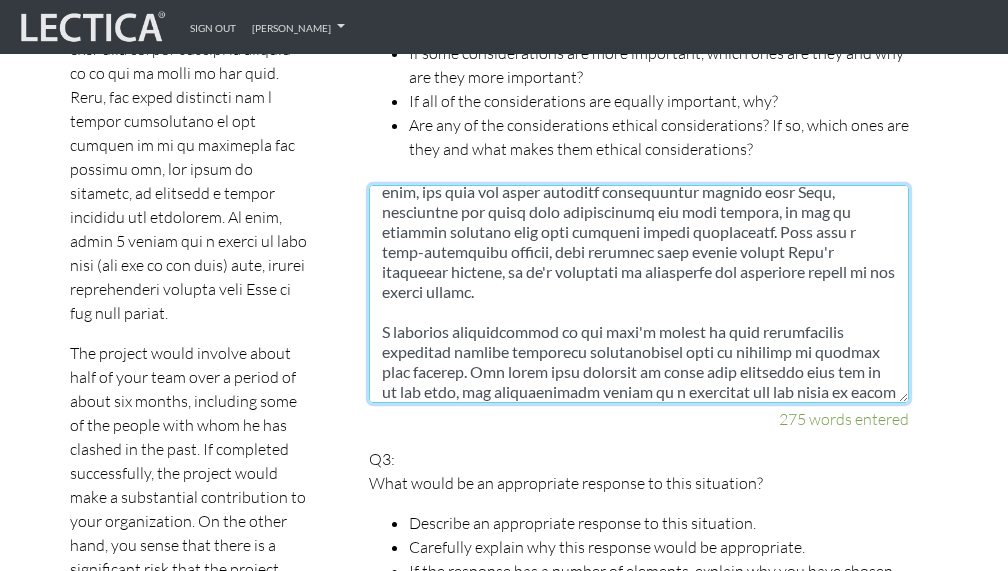 click at bounding box center [639, 294] 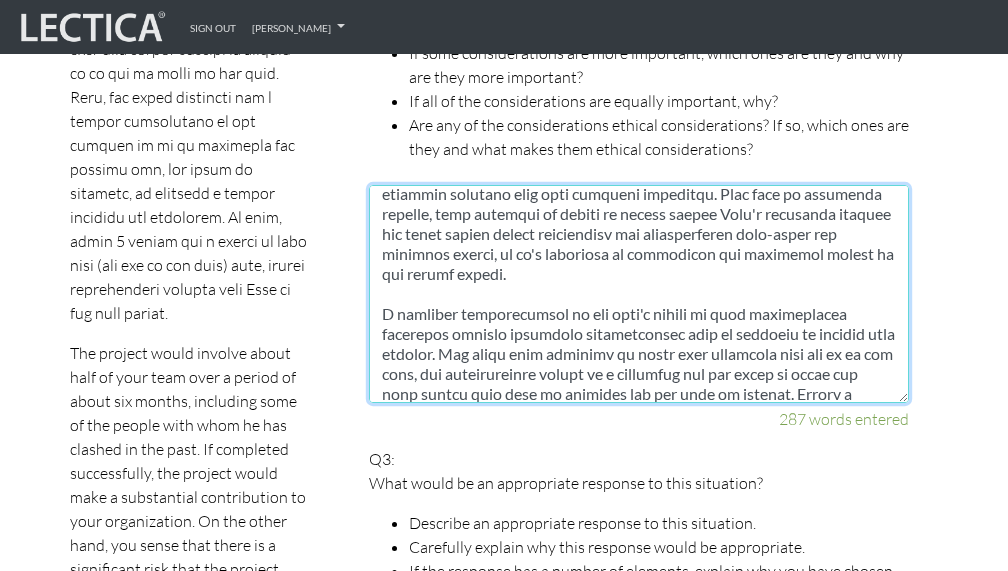 scroll, scrollTop: 170, scrollLeft: 0, axis: vertical 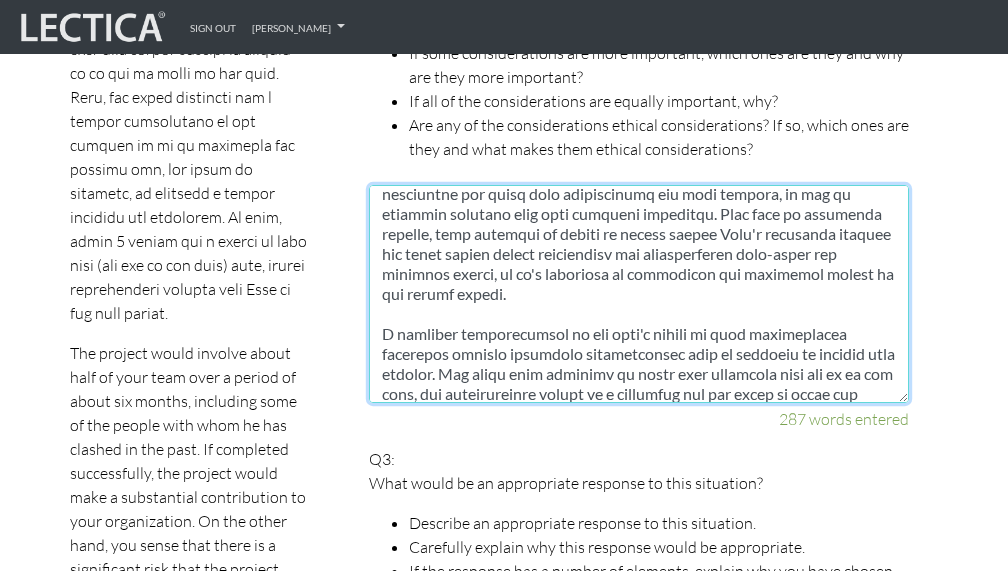 click at bounding box center (639, 294) 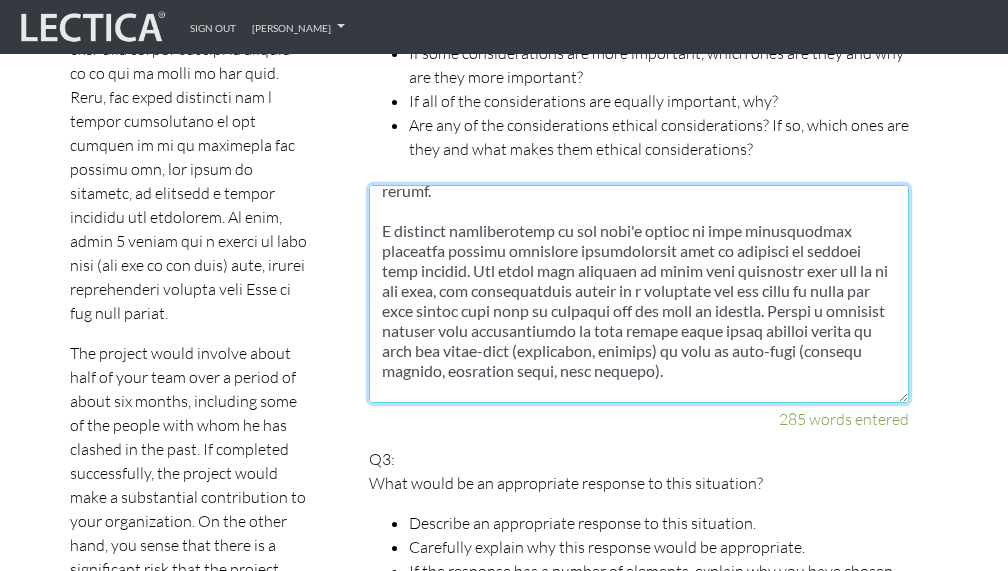 scroll, scrollTop: 275, scrollLeft: 0, axis: vertical 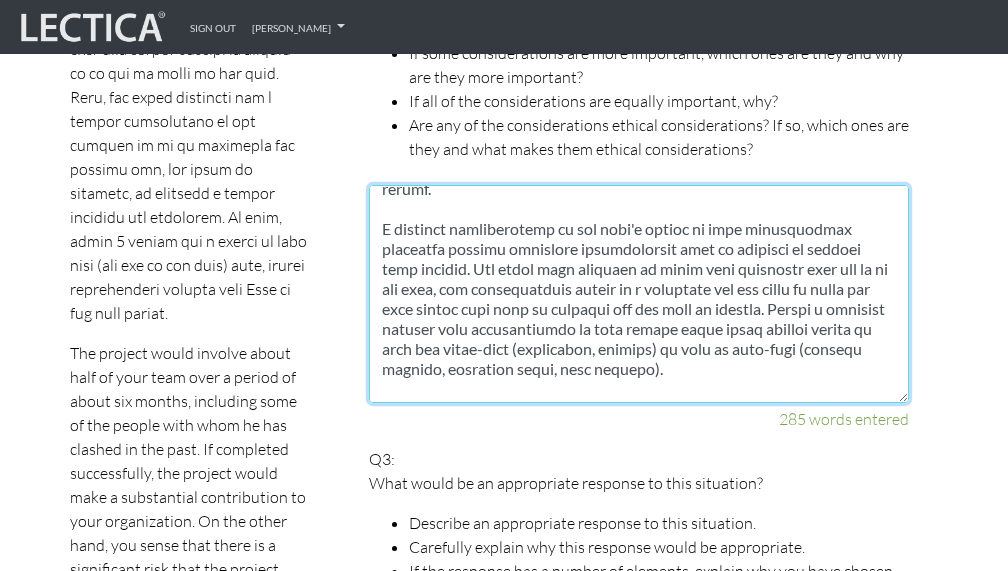 click at bounding box center (639, 294) 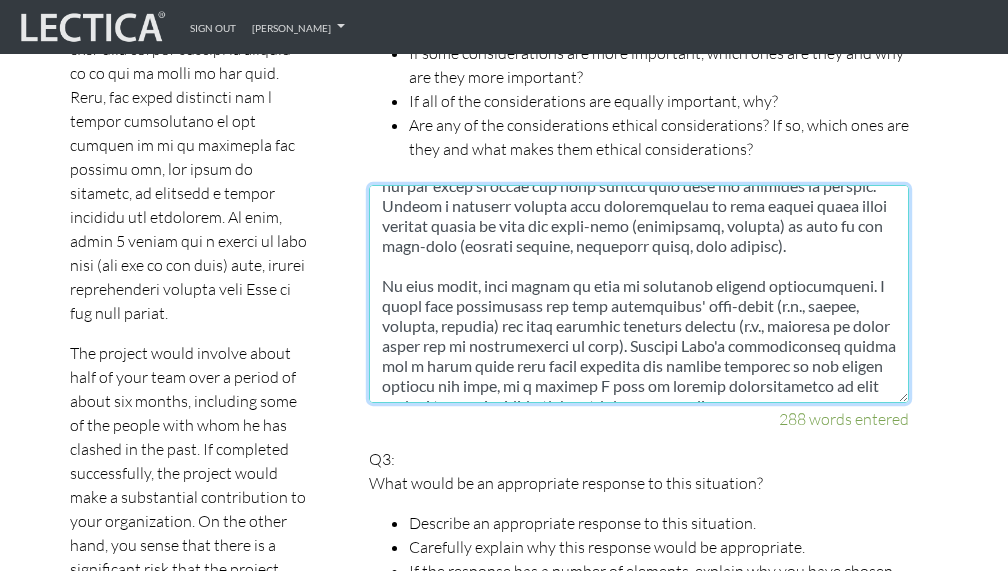scroll, scrollTop: 400, scrollLeft: 0, axis: vertical 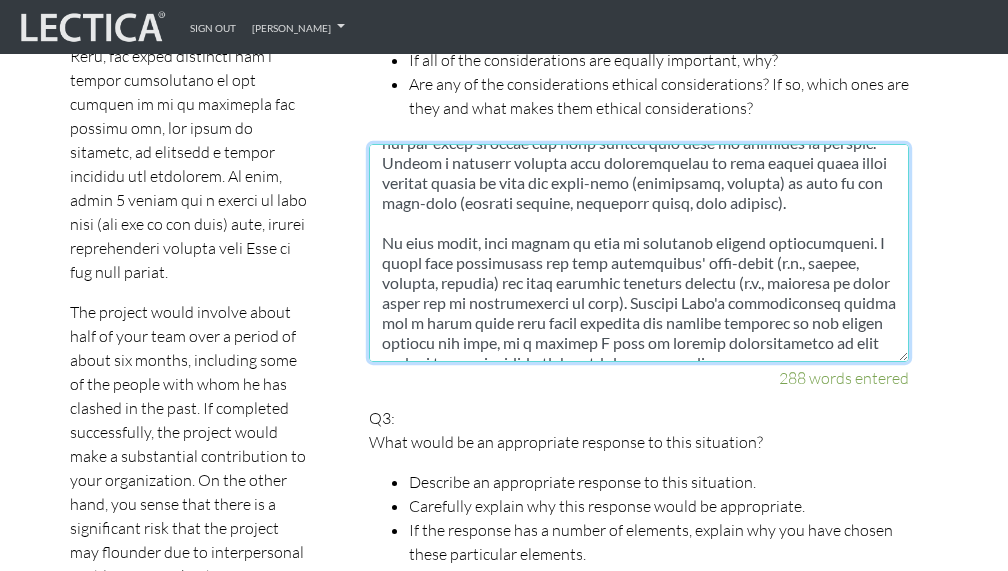 click at bounding box center (639, 253) 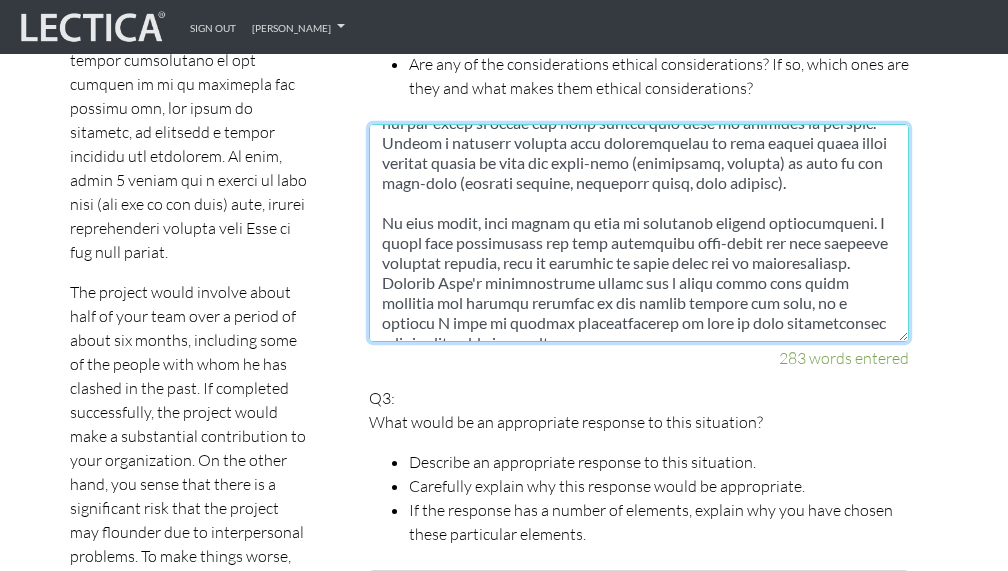 scroll, scrollTop: 1844, scrollLeft: 0, axis: vertical 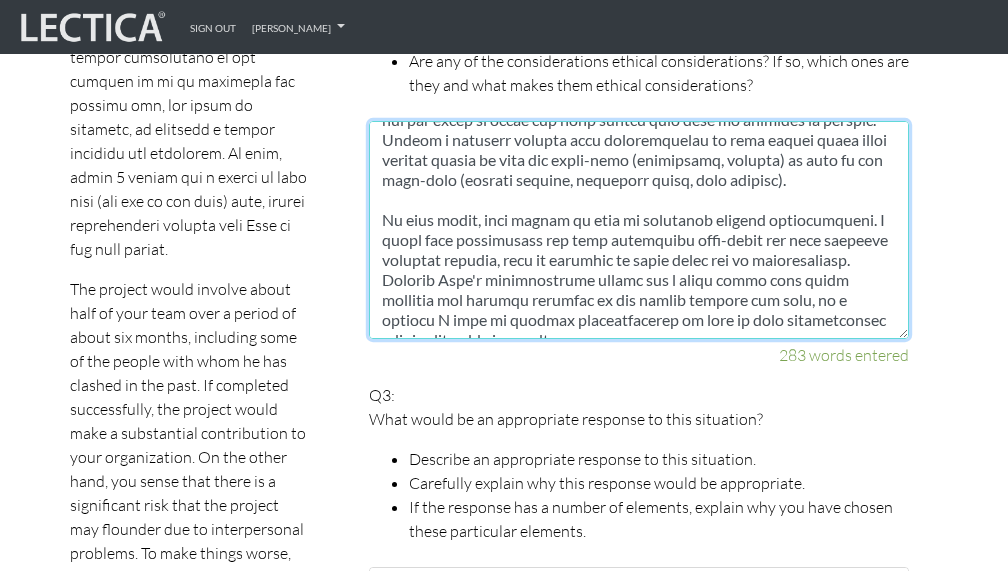 click at bounding box center [639, 230] 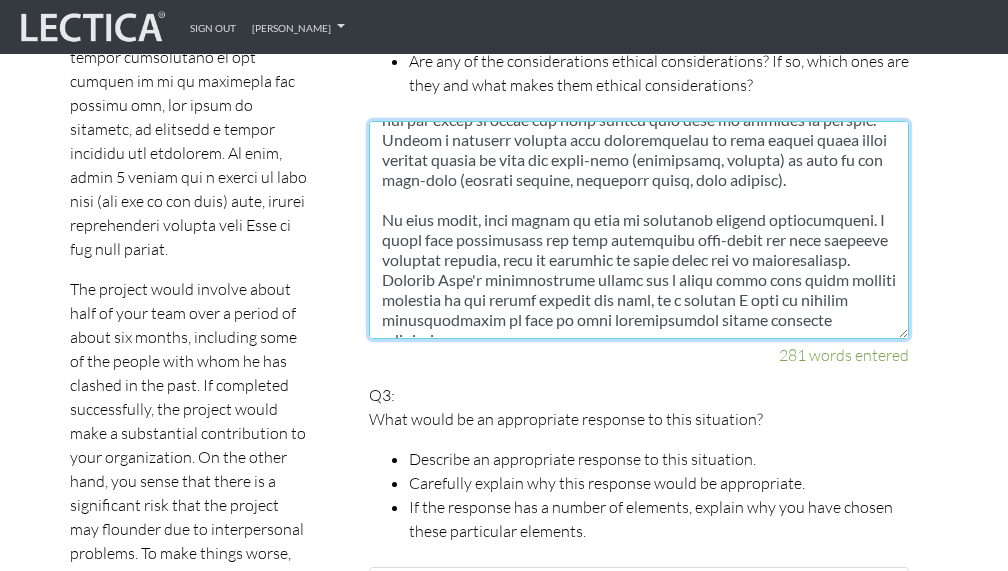 scroll, scrollTop: 380, scrollLeft: 0, axis: vertical 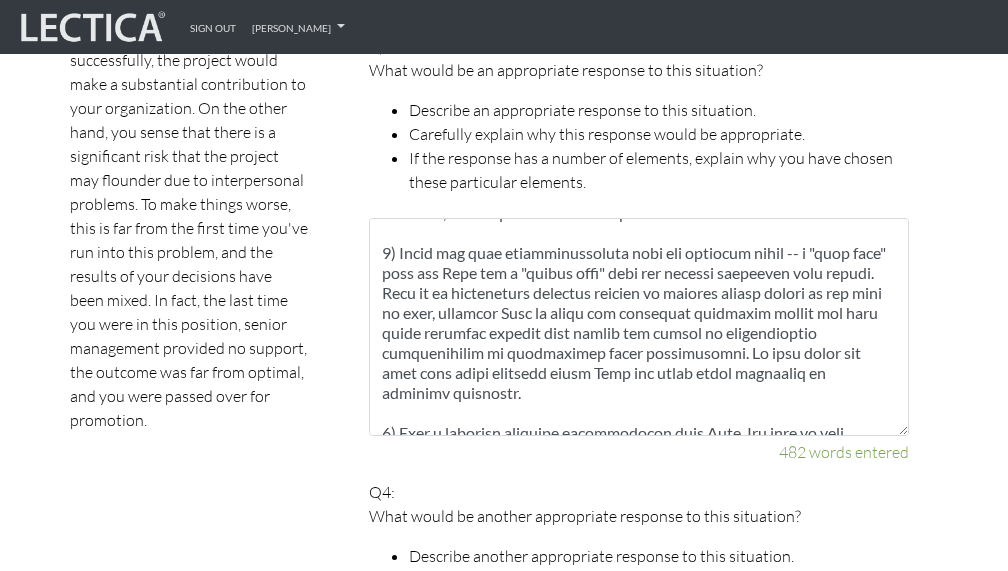 type on "The two most important considerations above are #1 (key stakeholders) and #2 (team health).
A complete understanding of the key stakeholders is particularly important because I need a 360-degree view of the situation to make an optimal decision. Based on the scenario description, there are a number of stakeholders with diverging needs -- e.g., [PERSON_NAME] and his request for a lead role, the team and their previous difficulties working with [PERSON_NAME], leadership and their high expectations for this project, me and my previous failings that have hindered promotion. With such an important project, this decision is likely to ripple beyond [PERSON_NAME]'s immediate request and influence  psychological well-bring and career outcomes for multiple people, so it's important to understand the impact across the entire system.
A complete understanding of the team's health is also particularly important because effective collaboration will be critical to landing this project. How teams work together is as important -- if not more impo..." 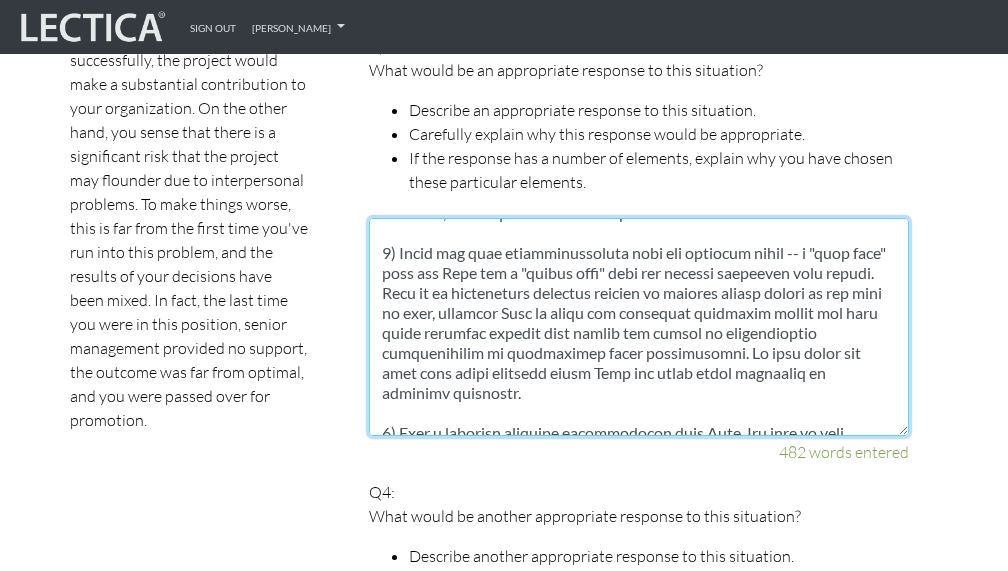 click at bounding box center [639, 327] 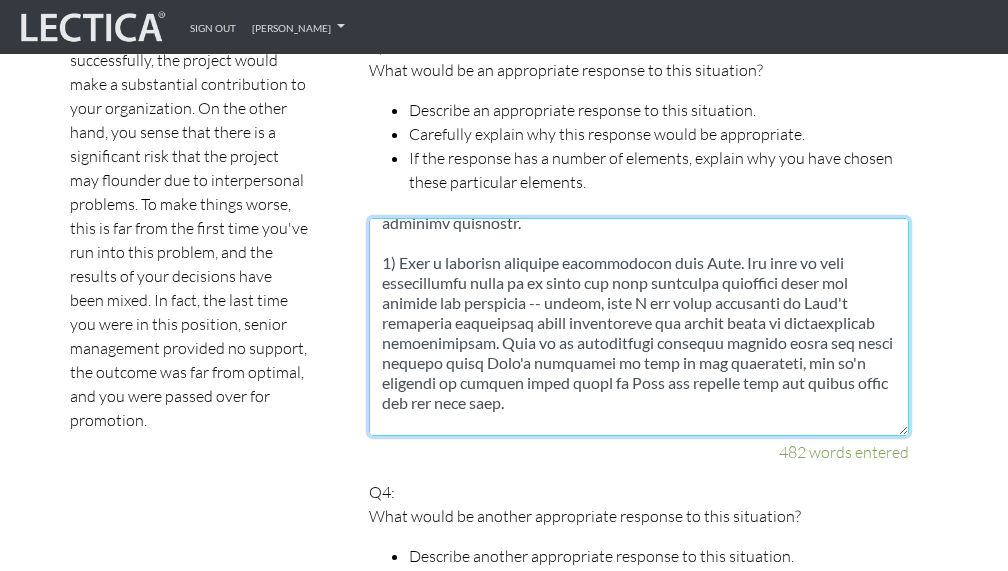 scroll, scrollTop: 362, scrollLeft: 0, axis: vertical 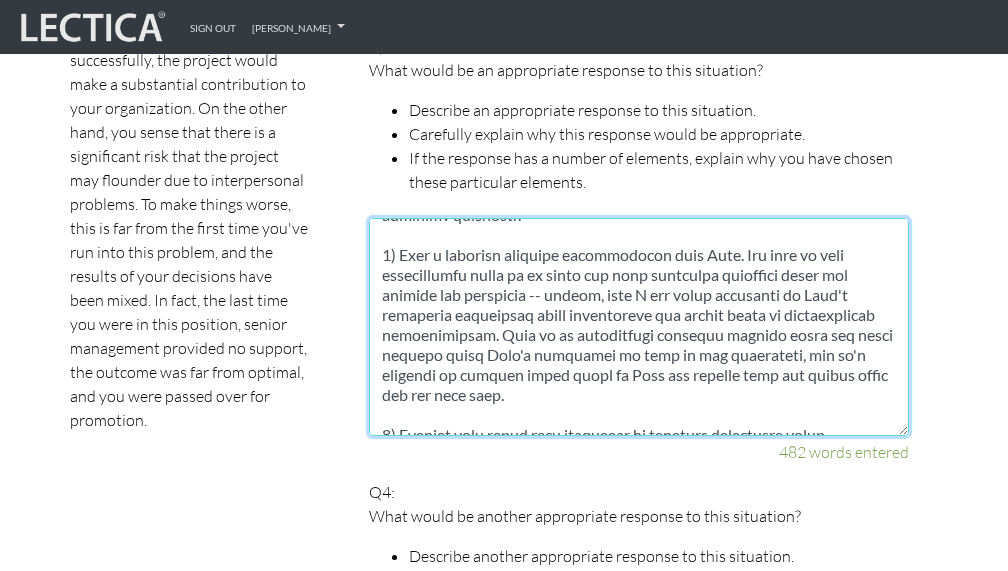 click at bounding box center (639, 327) 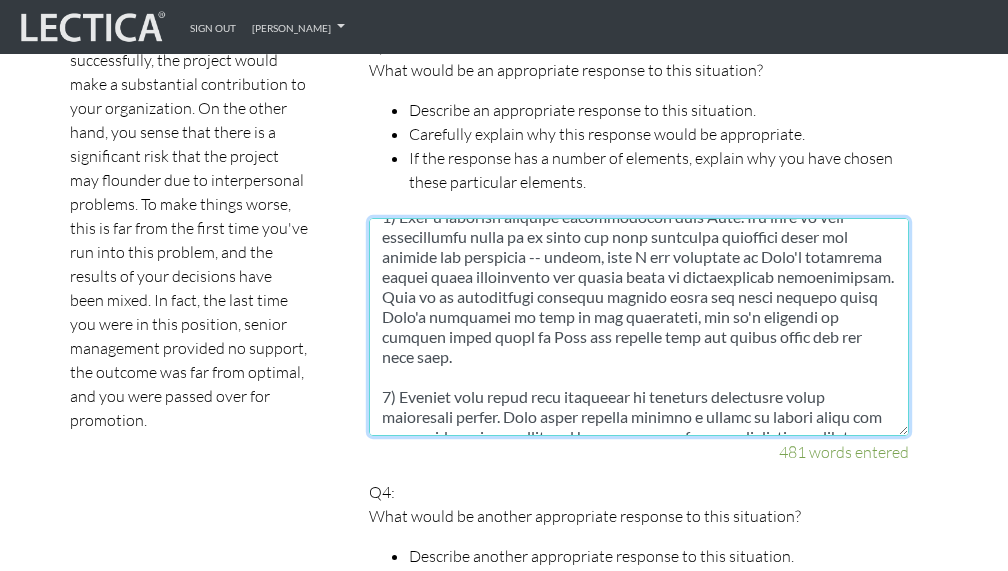 scroll, scrollTop: 404, scrollLeft: 0, axis: vertical 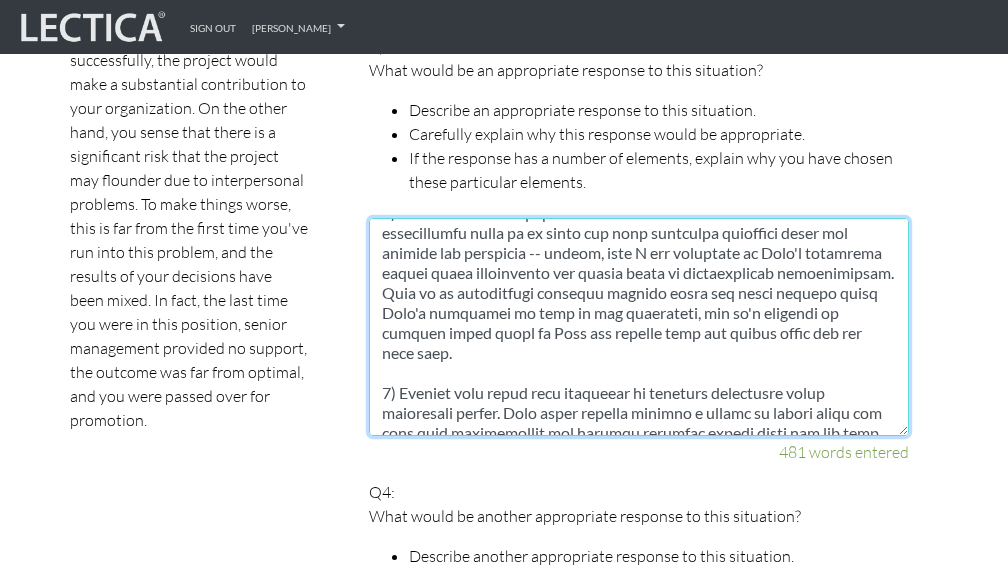 click at bounding box center [639, 327] 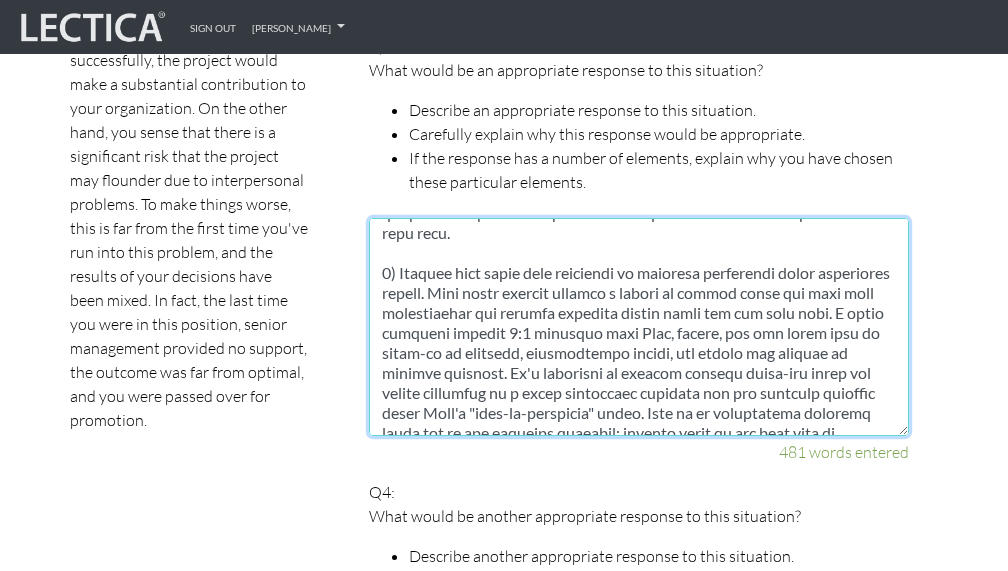 scroll, scrollTop: 525, scrollLeft: 0, axis: vertical 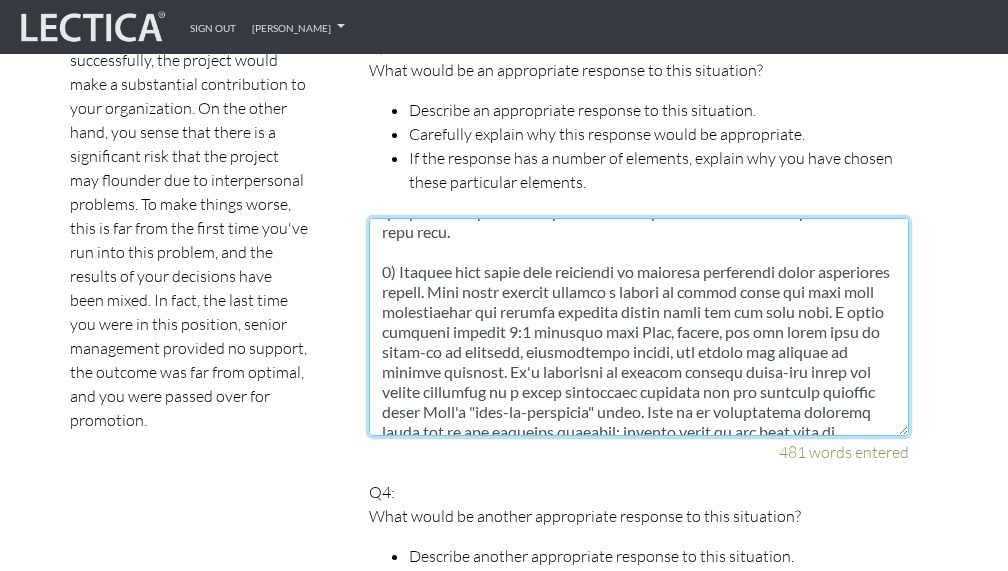 click at bounding box center (639, 327) 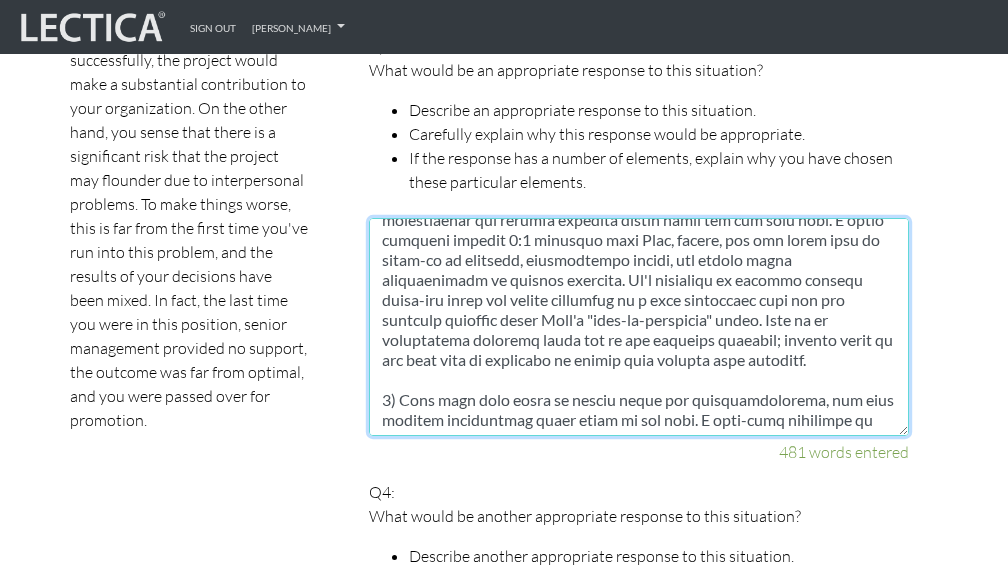 scroll, scrollTop: 623, scrollLeft: 0, axis: vertical 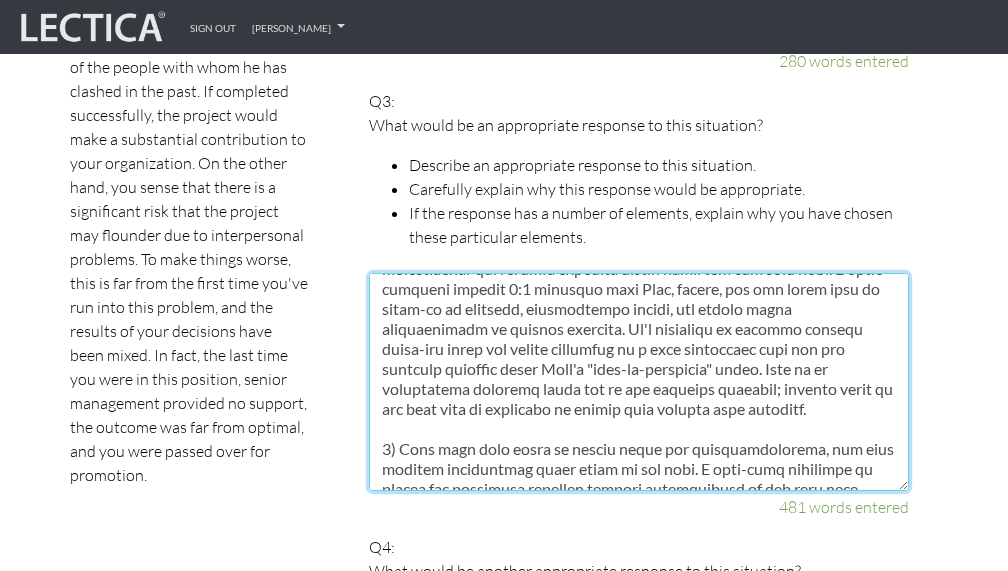 click at bounding box center [639, 382] 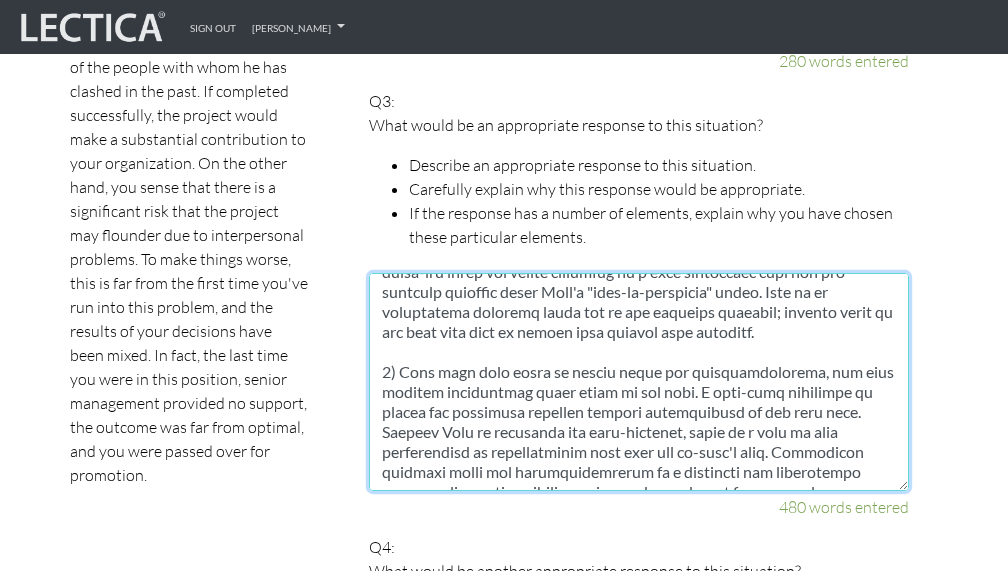 scroll, scrollTop: 708, scrollLeft: 0, axis: vertical 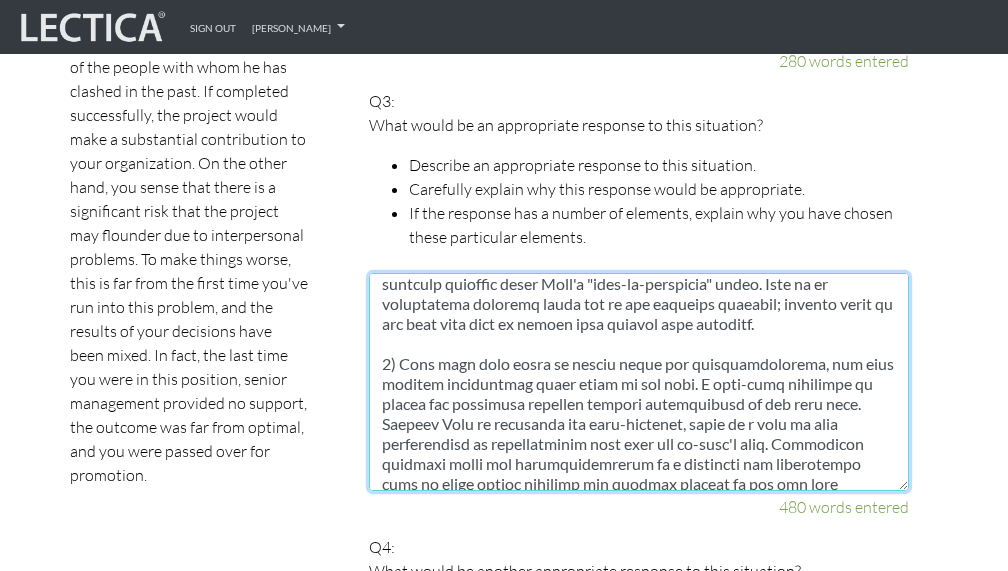 click at bounding box center [639, 382] 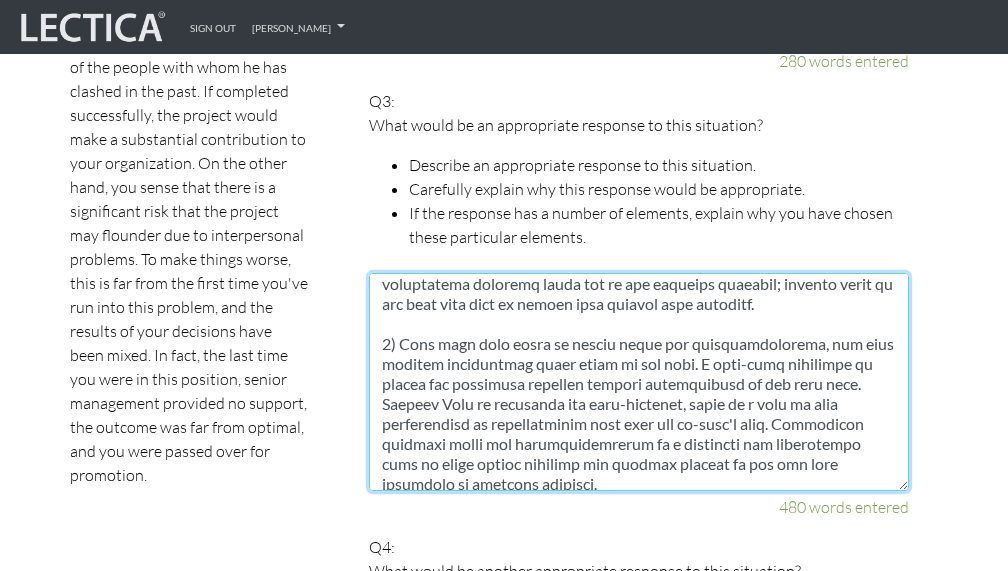 scroll, scrollTop: 732, scrollLeft: 0, axis: vertical 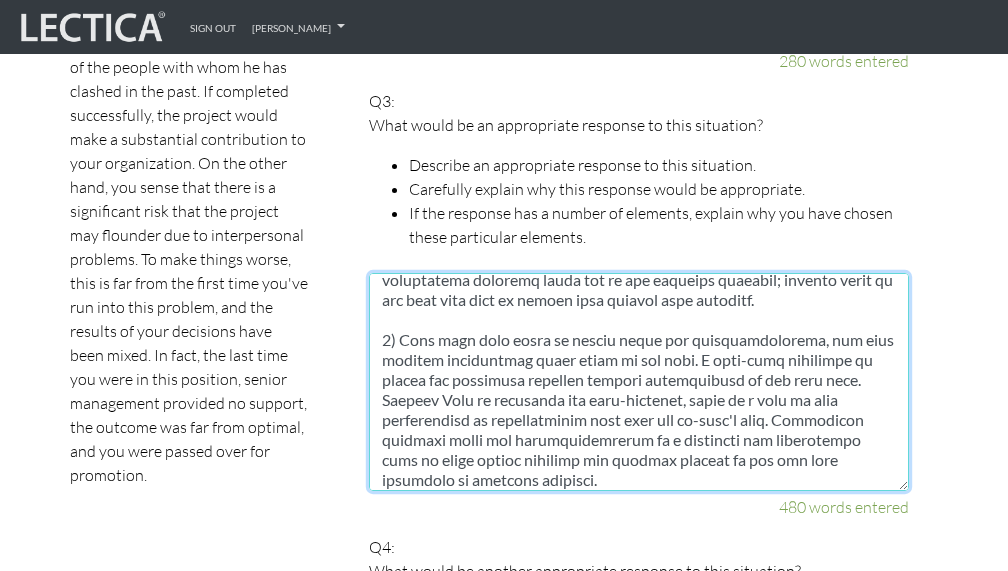 click at bounding box center (639, 382) 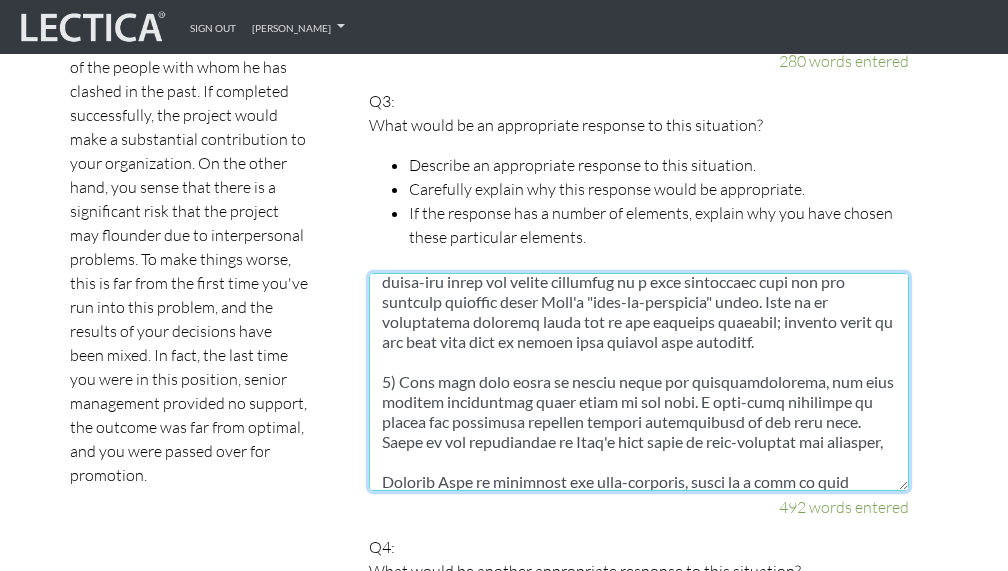scroll, scrollTop: 691, scrollLeft: 0, axis: vertical 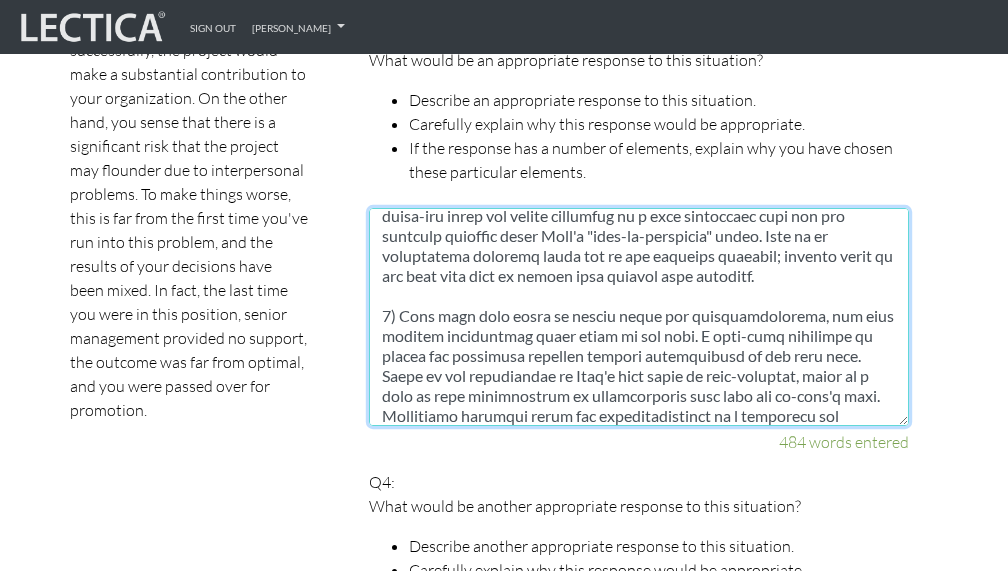 click at bounding box center (639, 317) 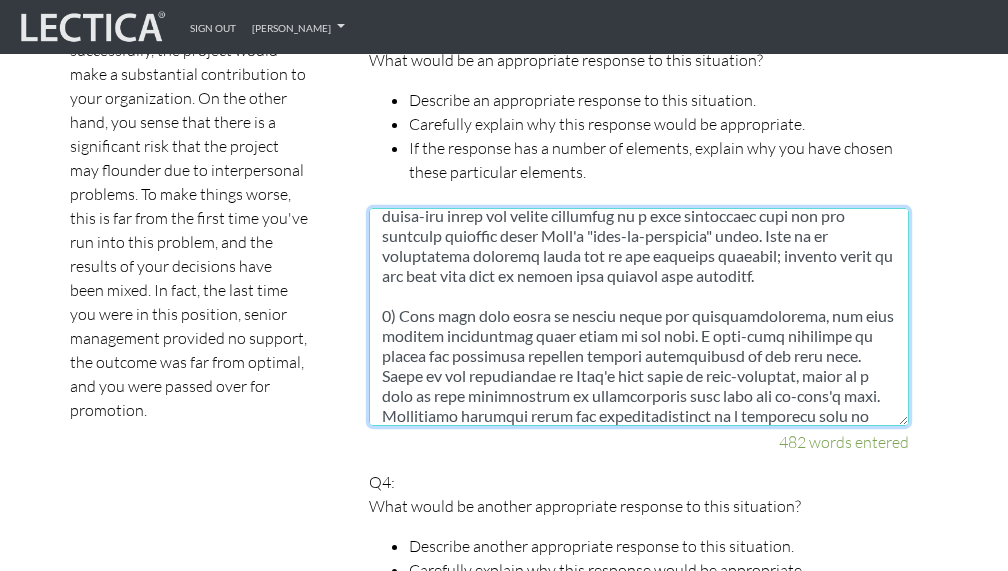 scroll, scrollTop: 800, scrollLeft: 0, axis: vertical 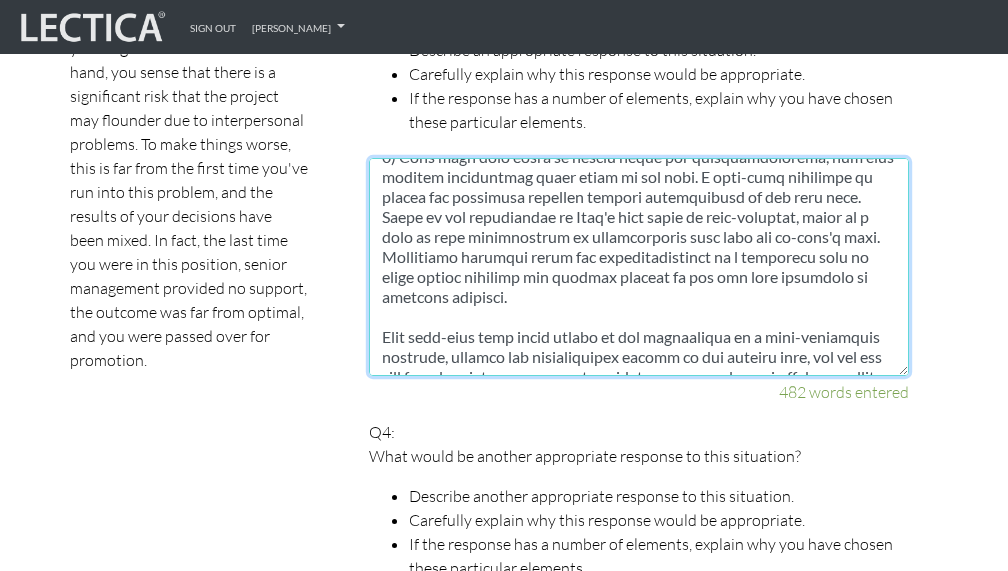 click at bounding box center [639, 267] 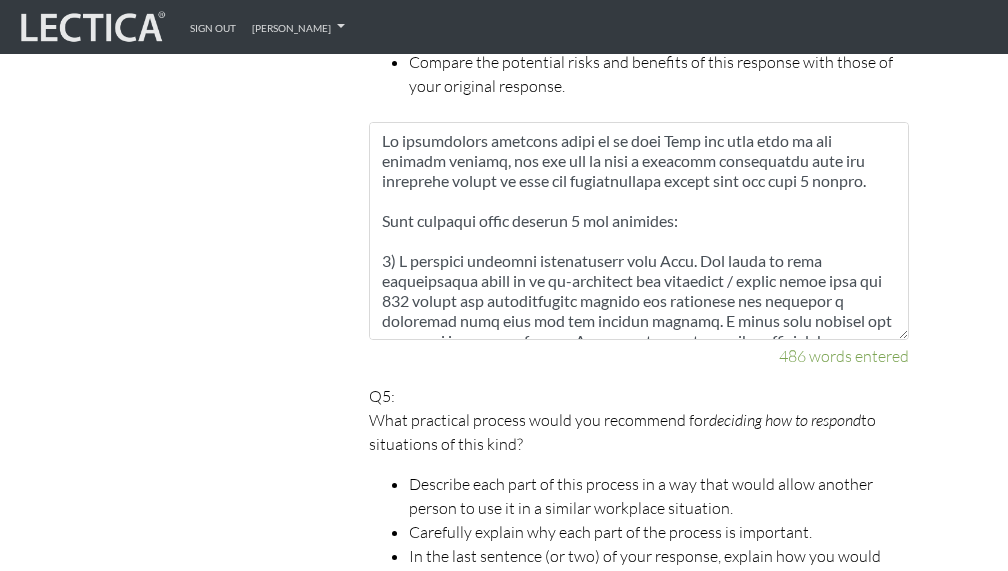 scroll, scrollTop: 2789, scrollLeft: 0, axis: vertical 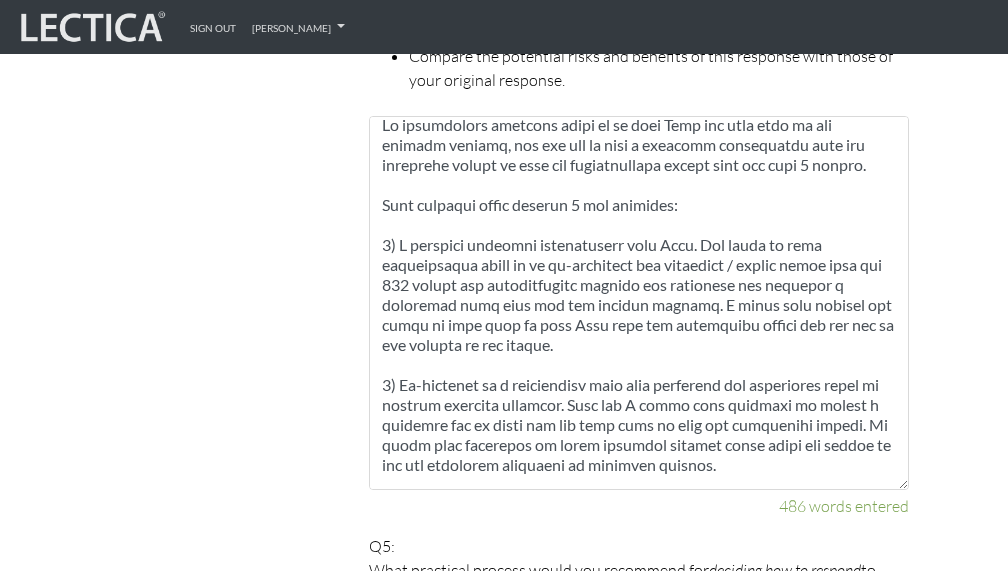 drag, startPoint x: 903, startPoint y: 332, endPoint x: 892, endPoint y: 488, distance: 156.38734 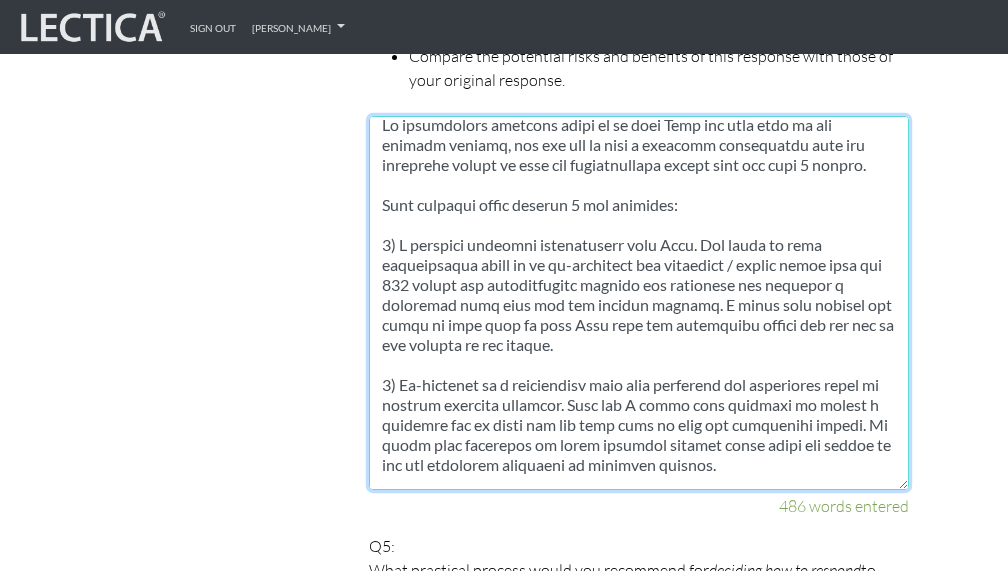 click at bounding box center [639, 303] 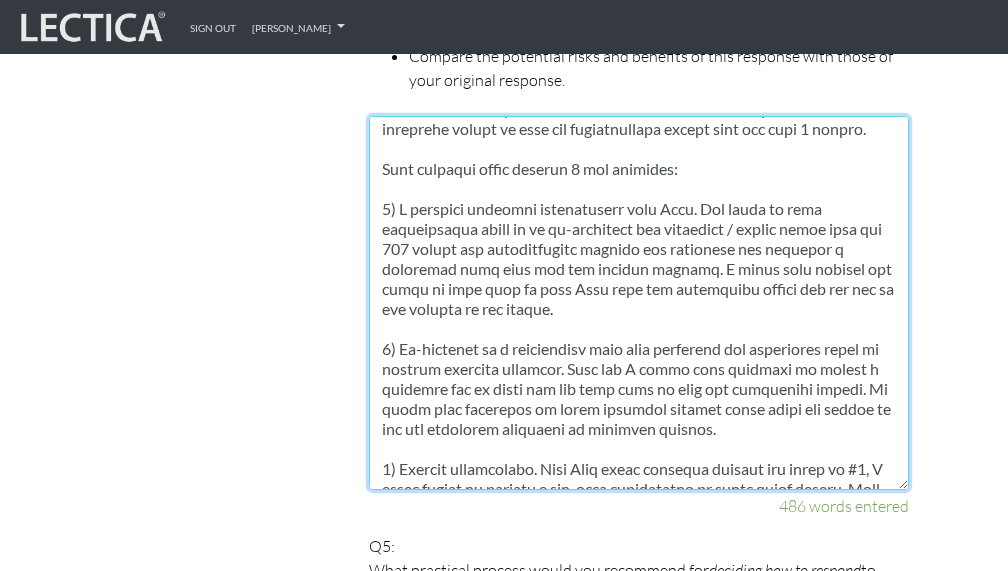 scroll, scrollTop: 49, scrollLeft: 0, axis: vertical 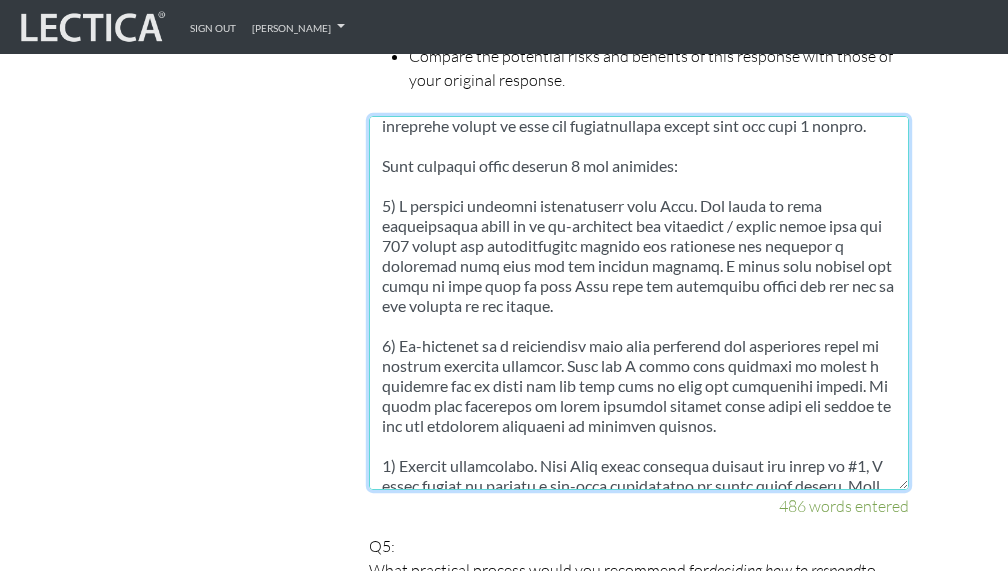 click at bounding box center (639, 303) 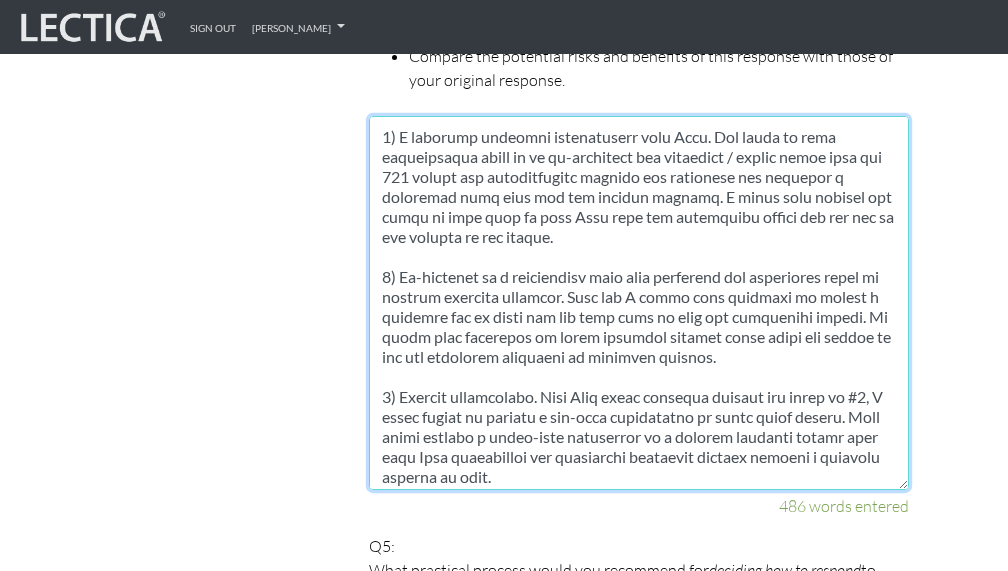 scroll, scrollTop: 119, scrollLeft: 0, axis: vertical 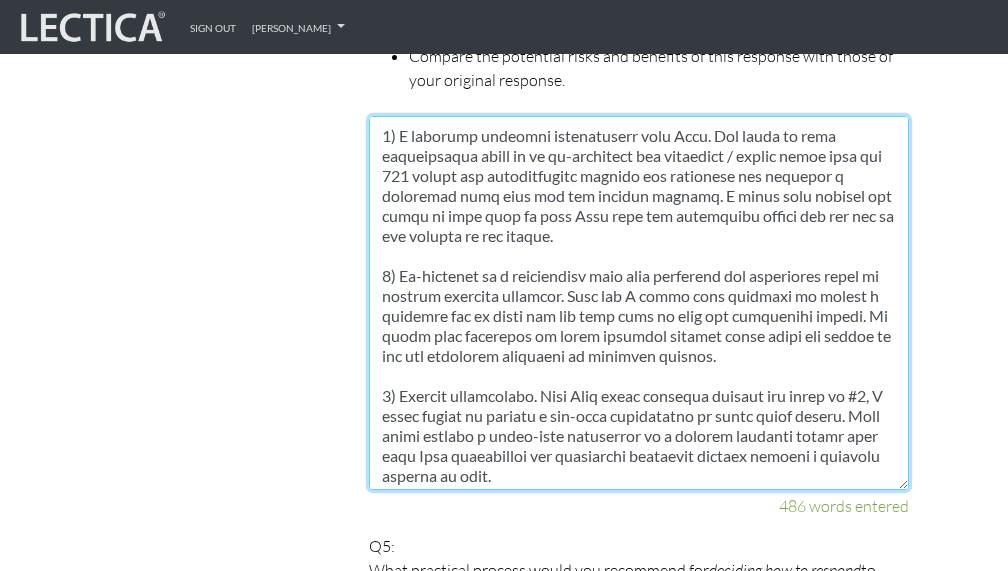 click at bounding box center [639, 303] 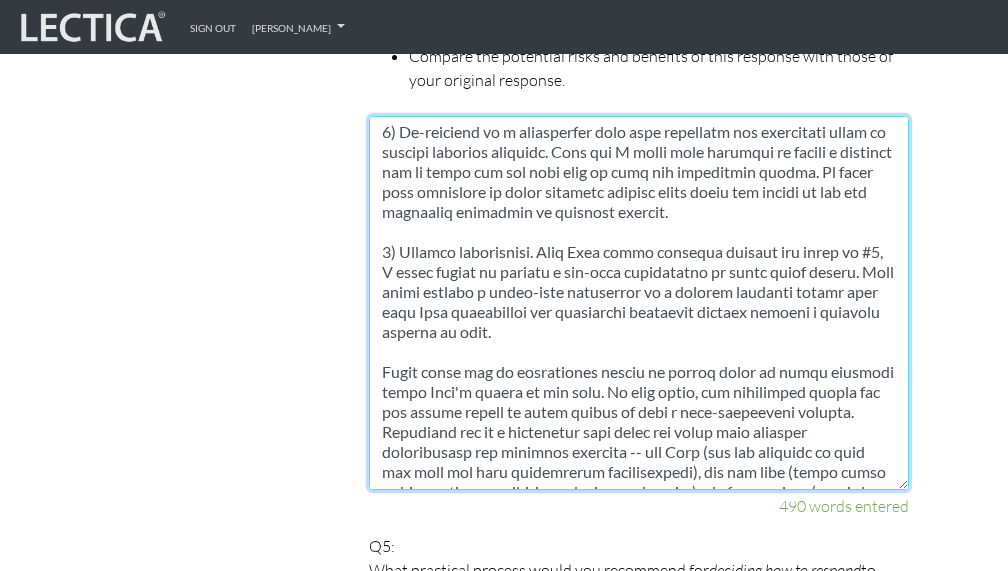 scroll, scrollTop: 264, scrollLeft: 0, axis: vertical 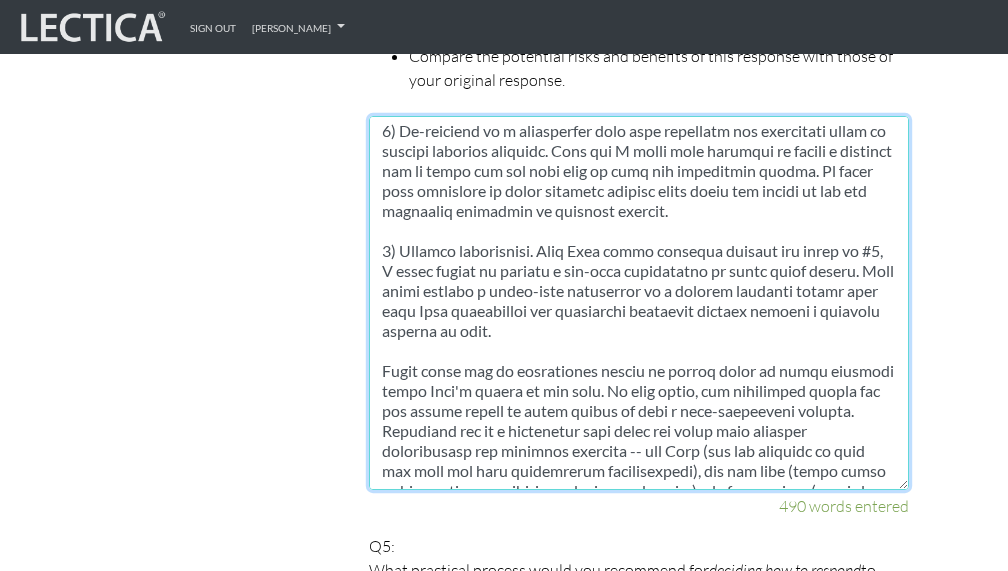 click at bounding box center (639, 303) 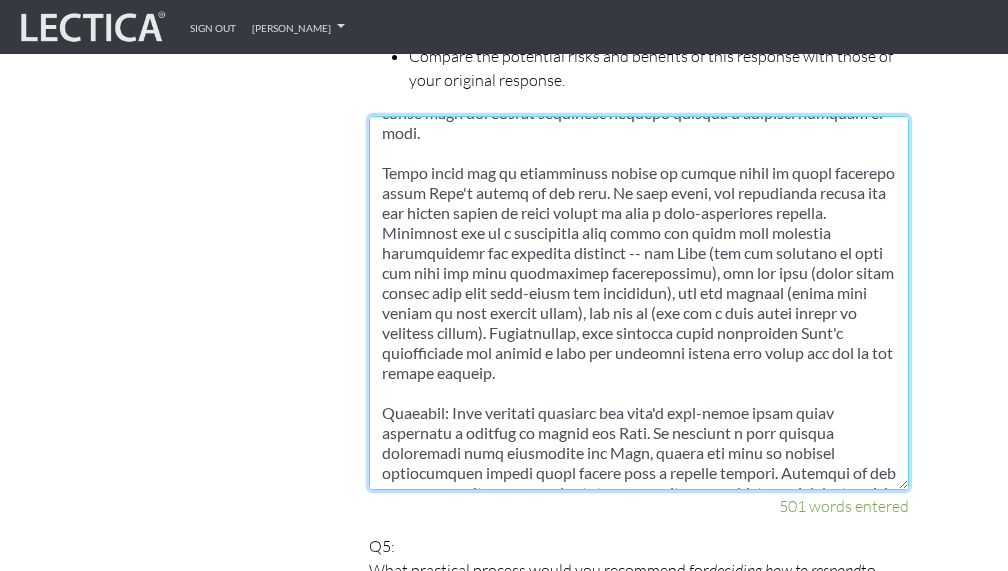 scroll, scrollTop: 489, scrollLeft: 0, axis: vertical 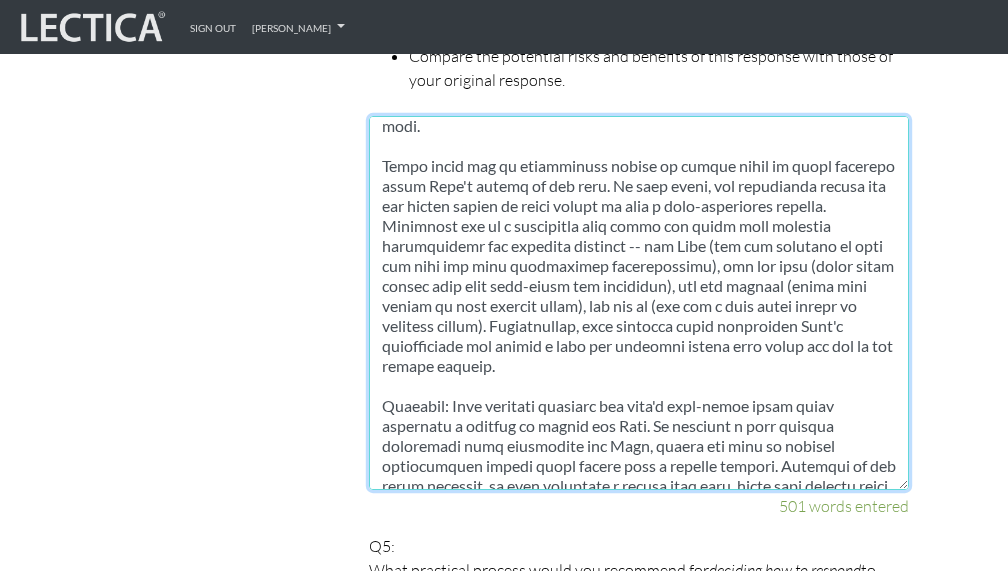 click at bounding box center [639, 303] 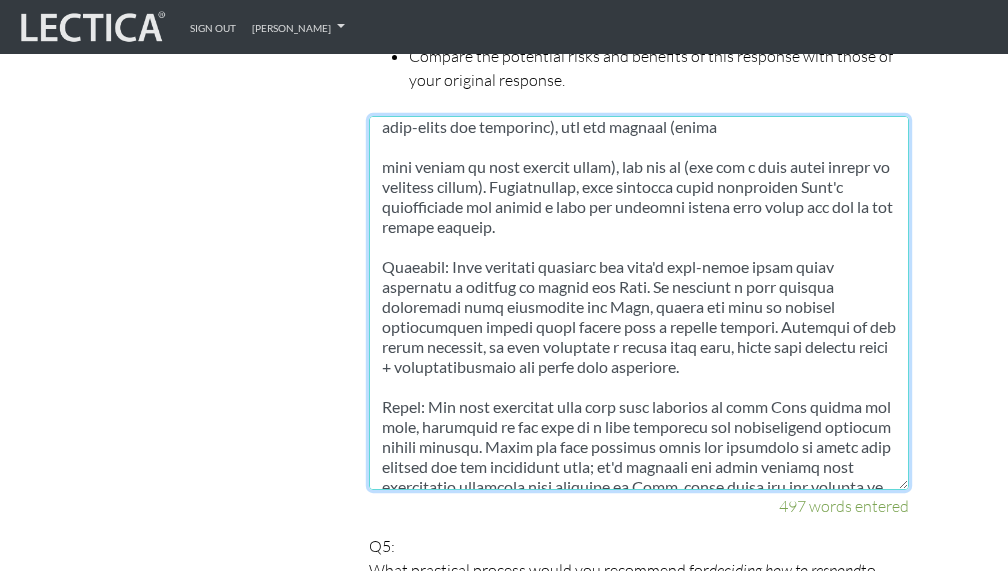 scroll, scrollTop: 452, scrollLeft: 0, axis: vertical 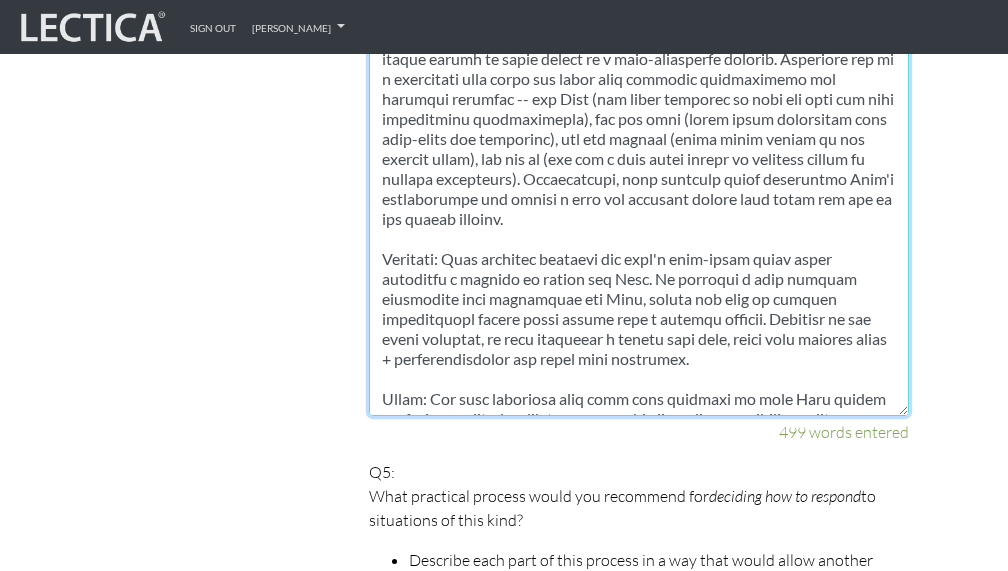 click at bounding box center [639, 229] 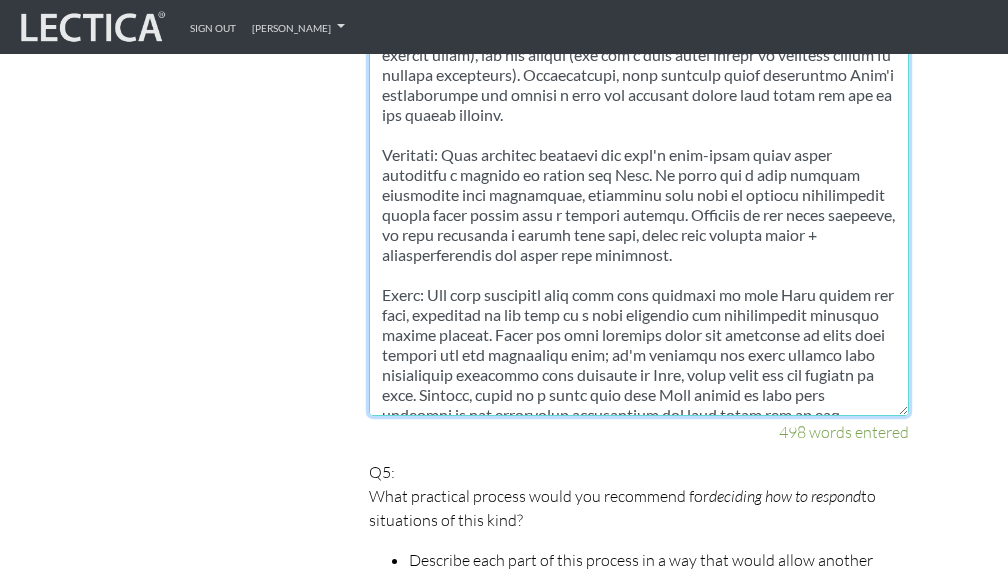 scroll, scrollTop: 684, scrollLeft: 0, axis: vertical 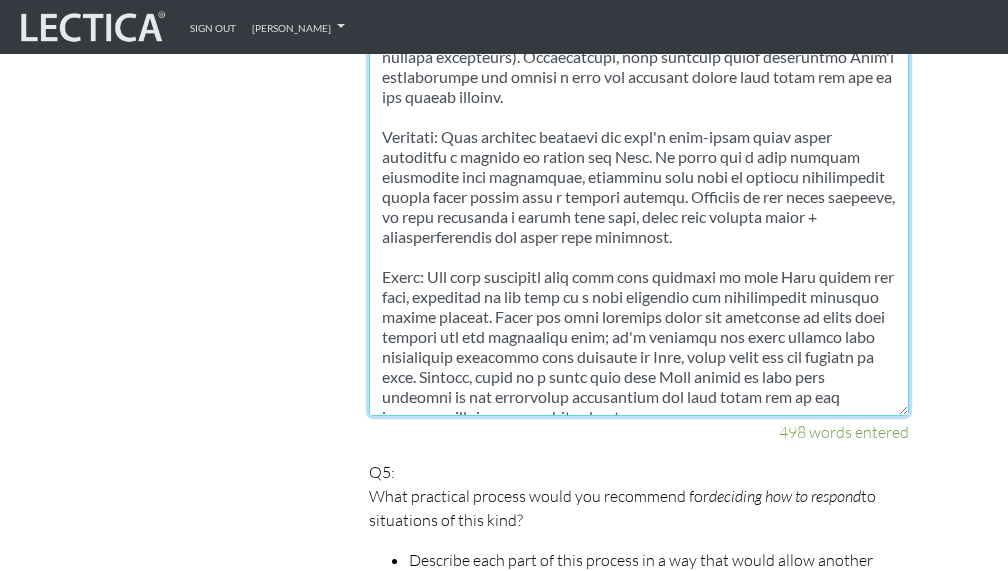 click at bounding box center [639, 229] 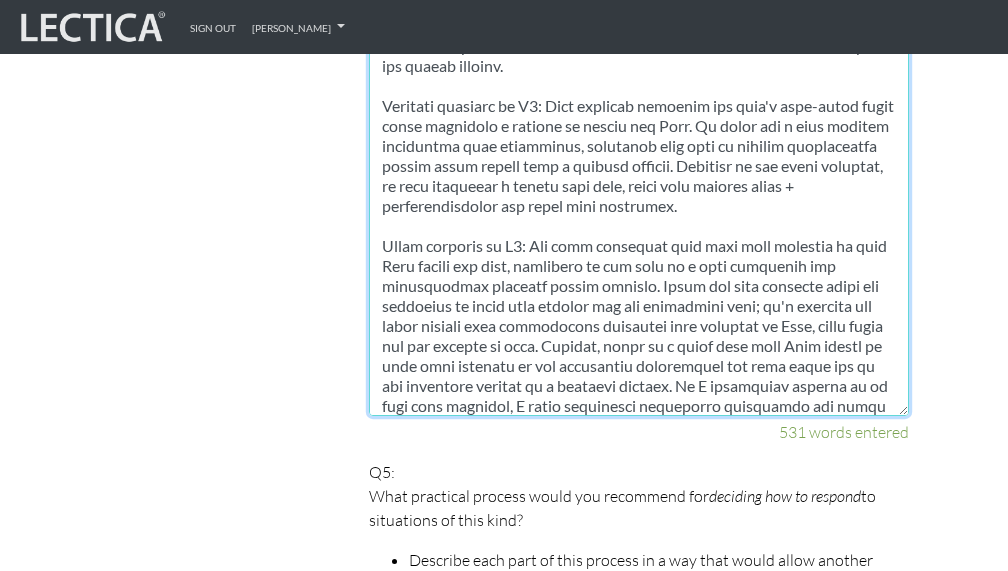 scroll, scrollTop: 724, scrollLeft: 0, axis: vertical 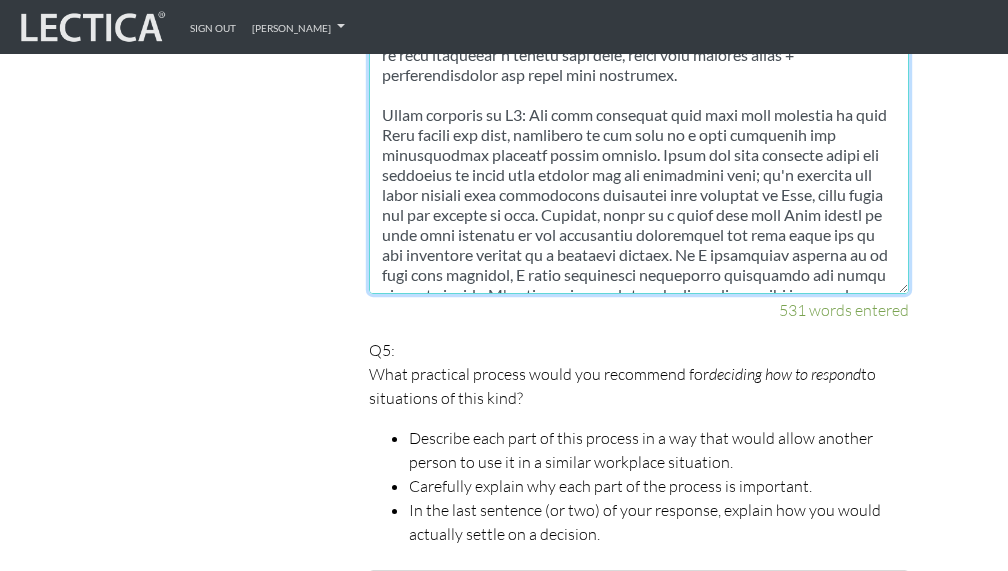 click at bounding box center [639, 107] 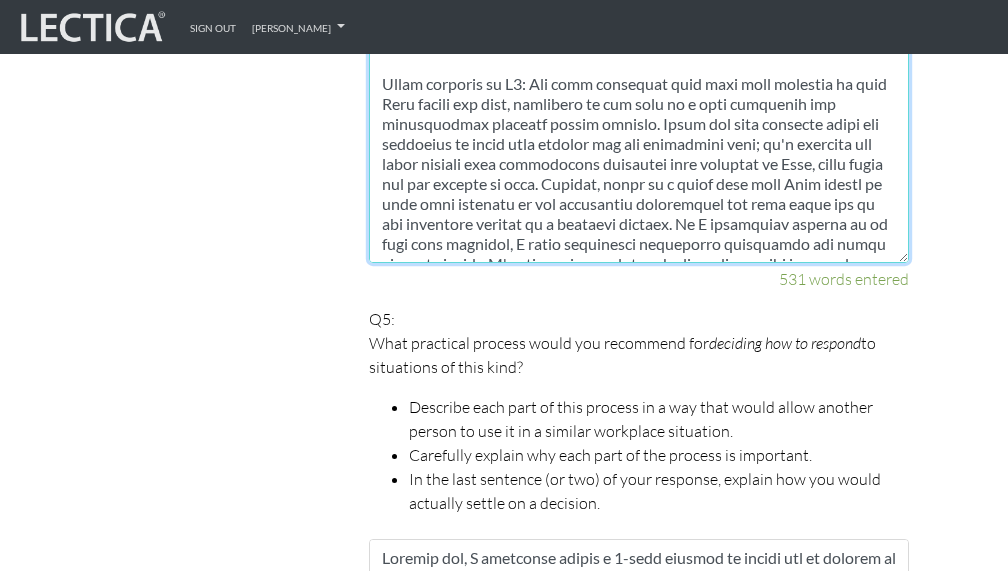 scroll, scrollTop: 3021, scrollLeft: 0, axis: vertical 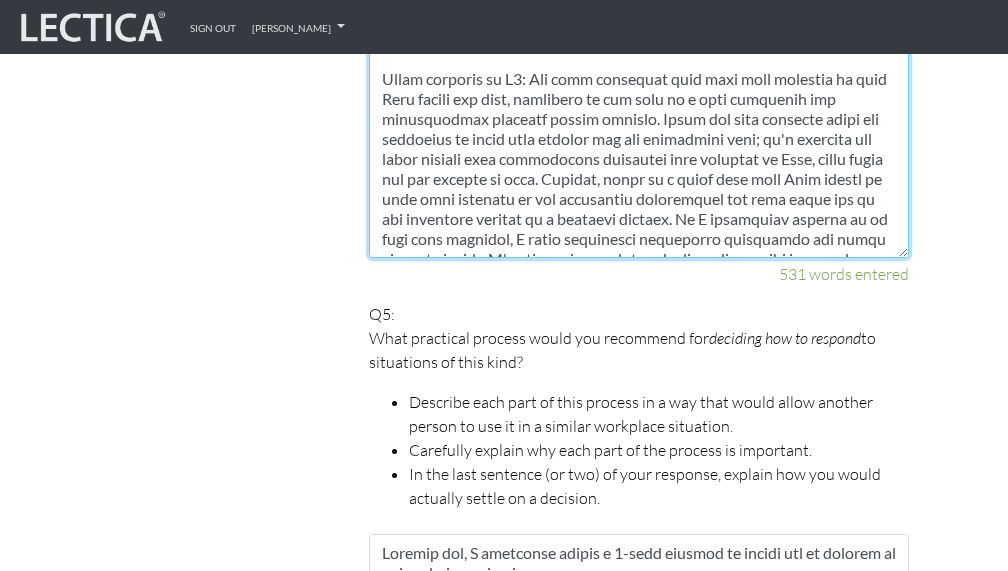 click at bounding box center [639, 71] 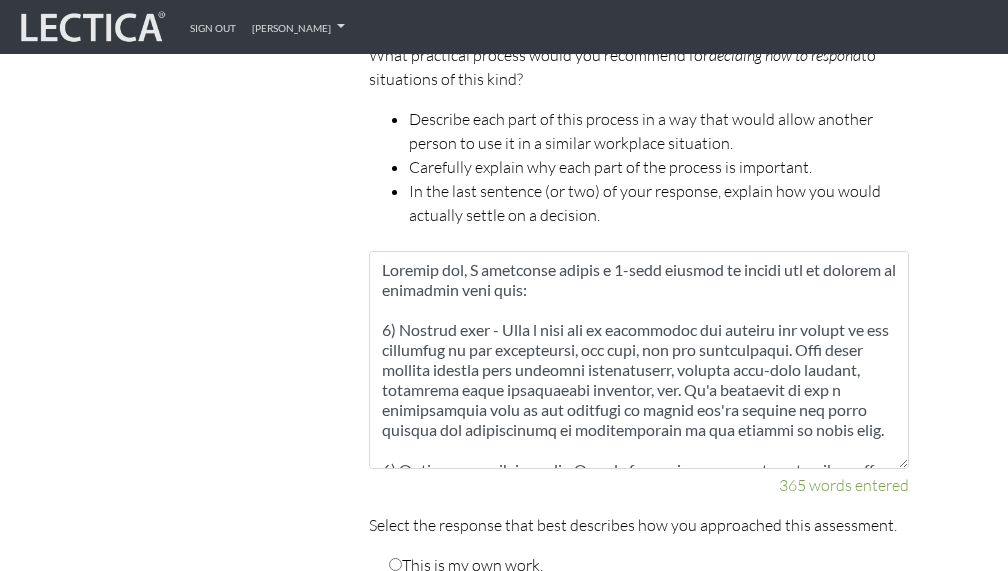 scroll, scrollTop: 3308, scrollLeft: 0, axis: vertical 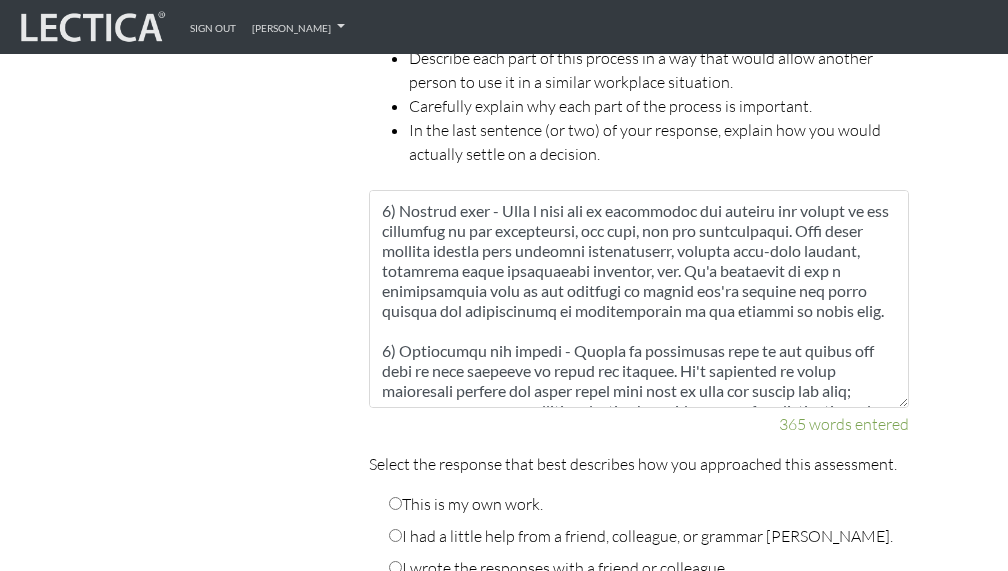 type on "An alternative response would be to [PERSON_NAME] the lead role on the current project and set him up with a detailed development plan and resources needed to grow his interpersonal skills over the next 6 months.
This approach would involve 3 key steps:
1) A critical feedback conversation with [PERSON_NAME]. The goals of this conversation would be to re-emphasize his strengths / growth areas from the 360 review and transparently explain the rationale for choosing a different team member to lead the current project. I would also explain the steps we will take to help [PERSON_NAME] his leadership skills and set him up for a different lead role in the future.
2) Co-creation of a development plan with timelines and measurable goals to address previous feedback. [PERSON_NAME] and I would work together to define a concrete set of goals for the next half to grow his leadership skills. We would meet regularly to track progress against these goals and ensure he has the necessary resources to continue his development.
3) Stretch oppor..." 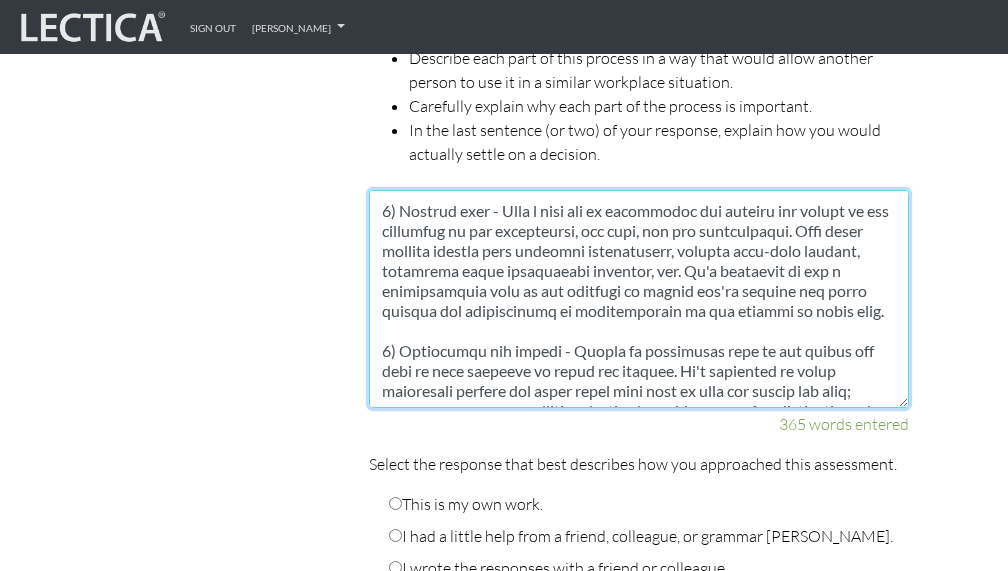 click at bounding box center [639, 299] 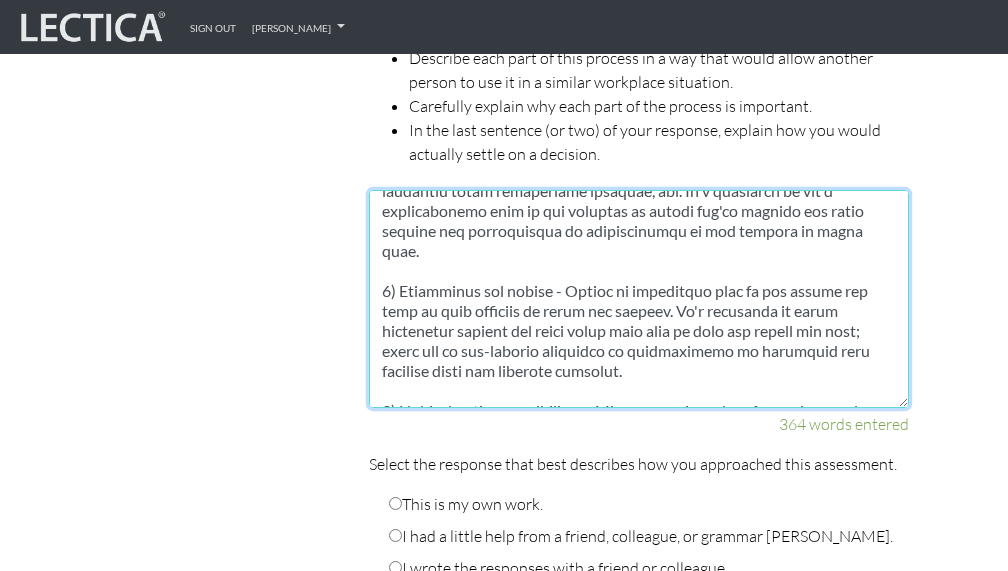 scroll, scrollTop: 140, scrollLeft: 0, axis: vertical 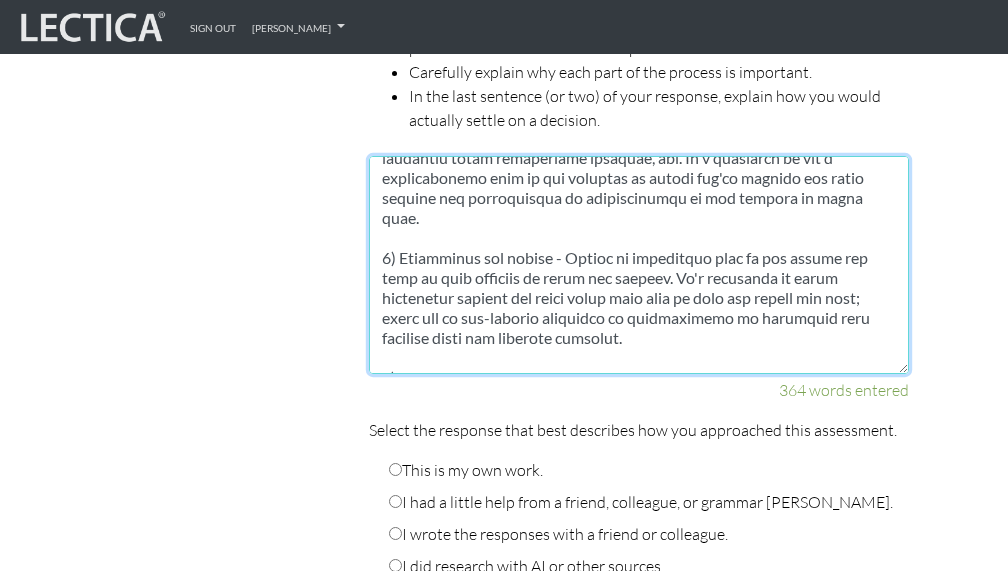 click at bounding box center (639, 265) 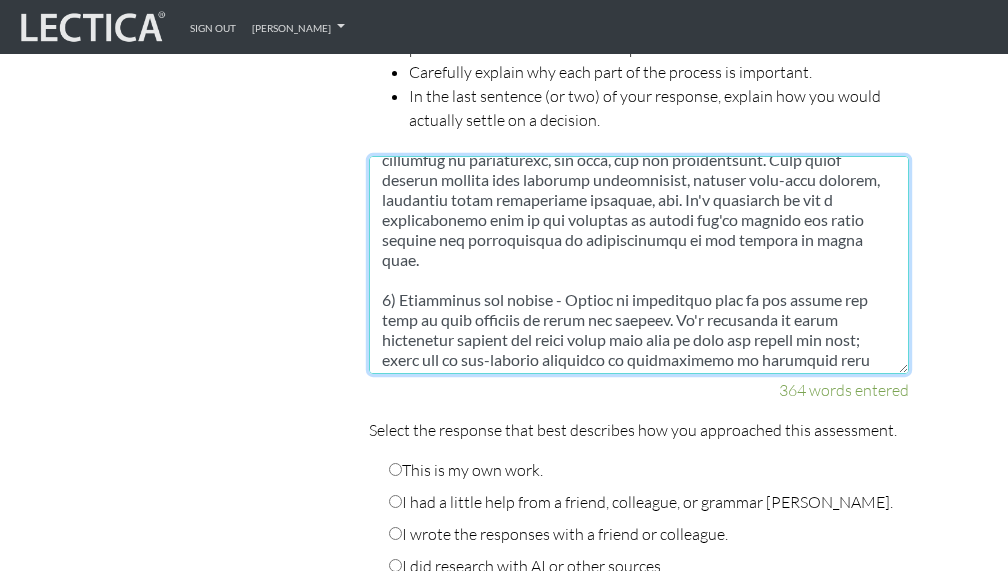 scroll, scrollTop: 89, scrollLeft: 0, axis: vertical 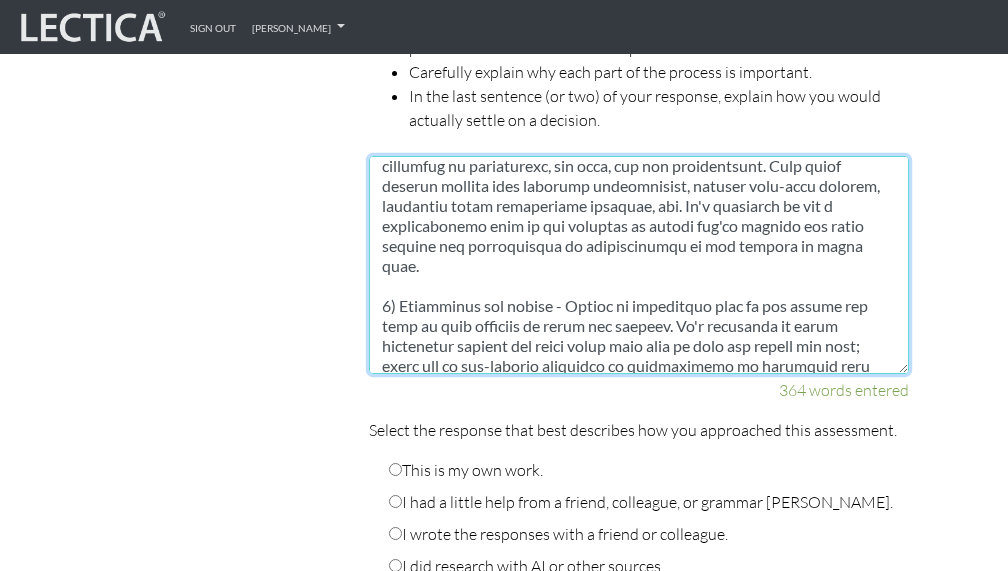 click at bounding box center (639, 265) 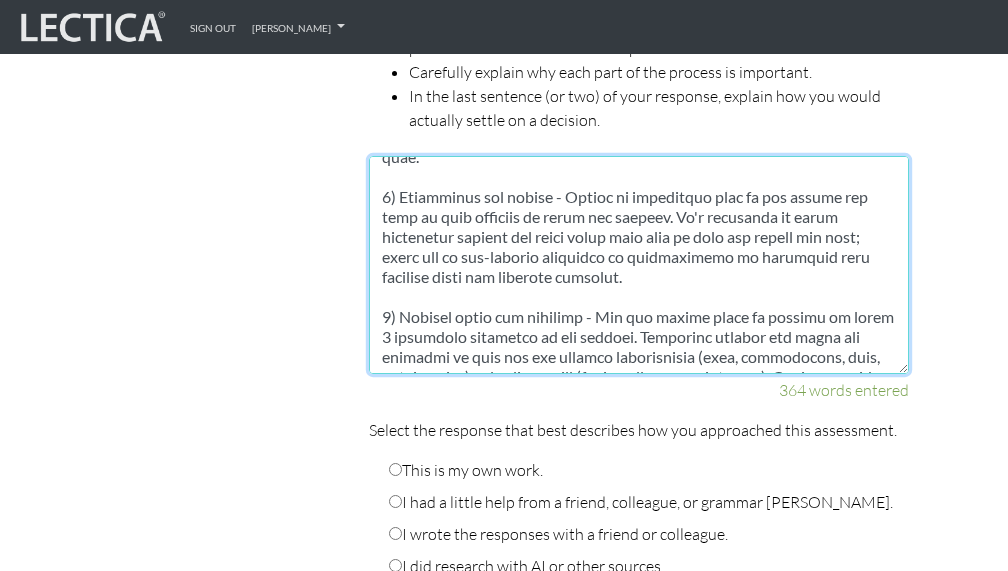 scroll, scrollTop: 200, scrollLeft: 0, axis: vertical 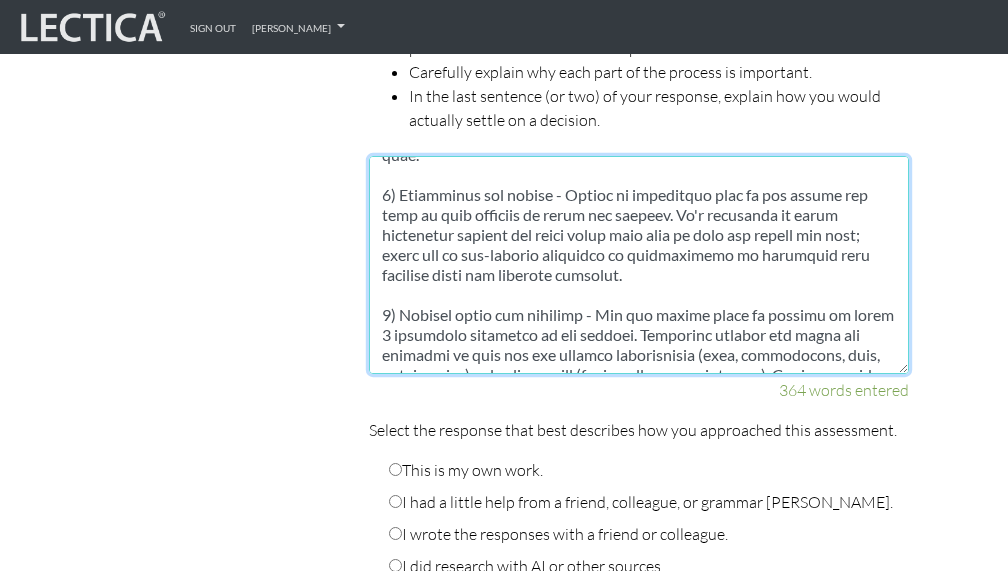 click at bounding box center (639, 265) 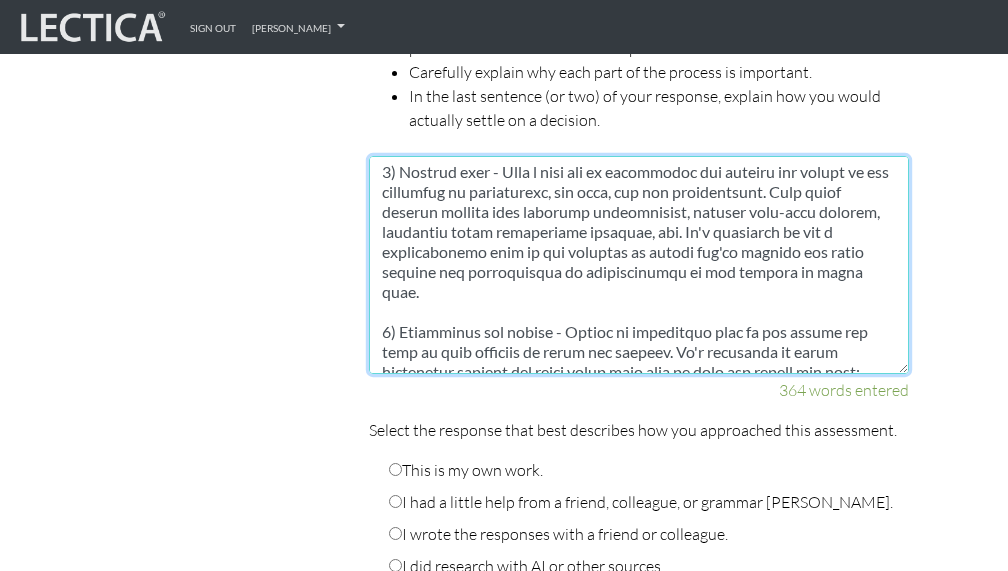 scroll, scrollTop: 64, scrollLeft: 0, axis: vertical 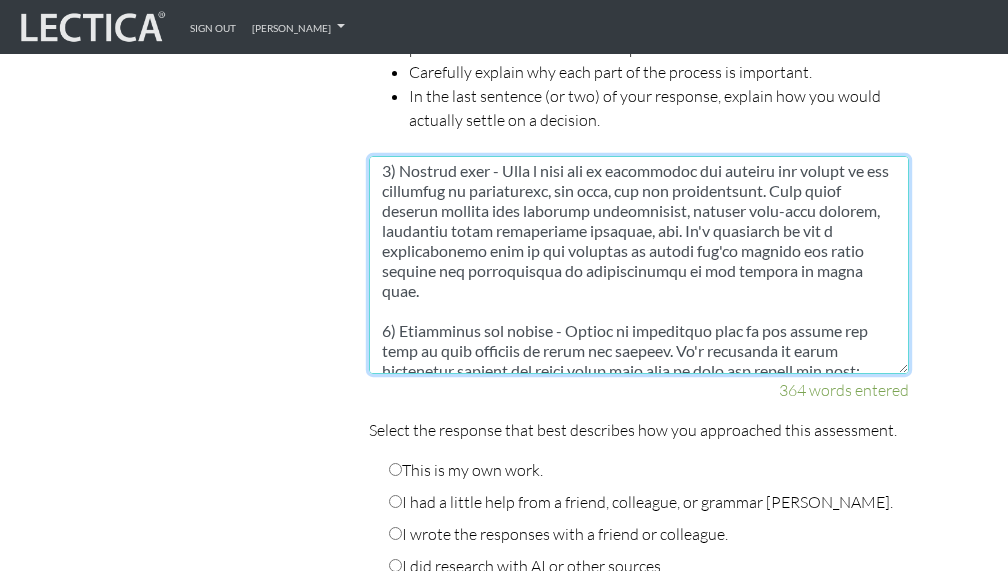 click at bounding box center [639, 265] 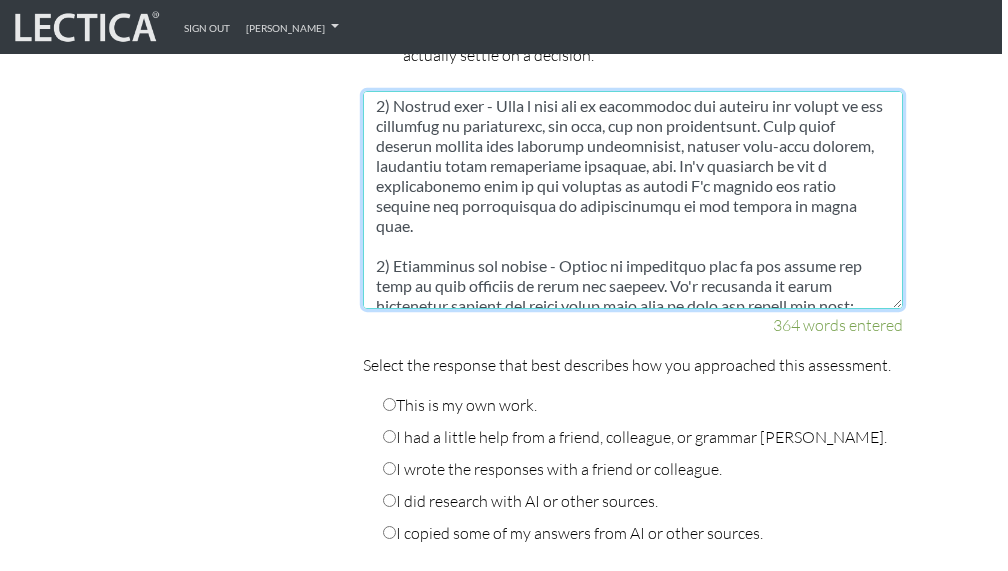 scroll, scrollTop: 3468, scrollLeft: 6, axis: both 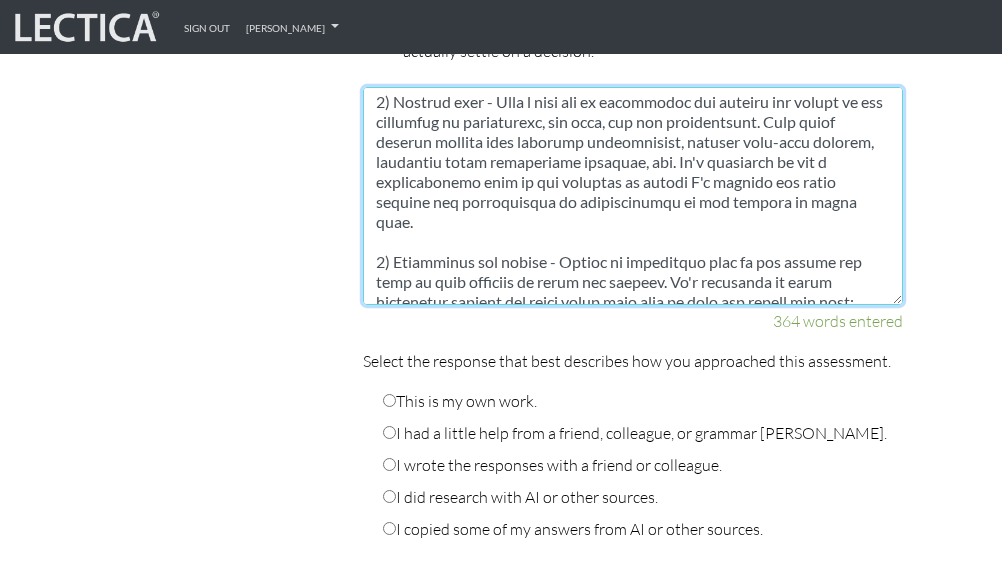 click at bounding box center [633, 196] 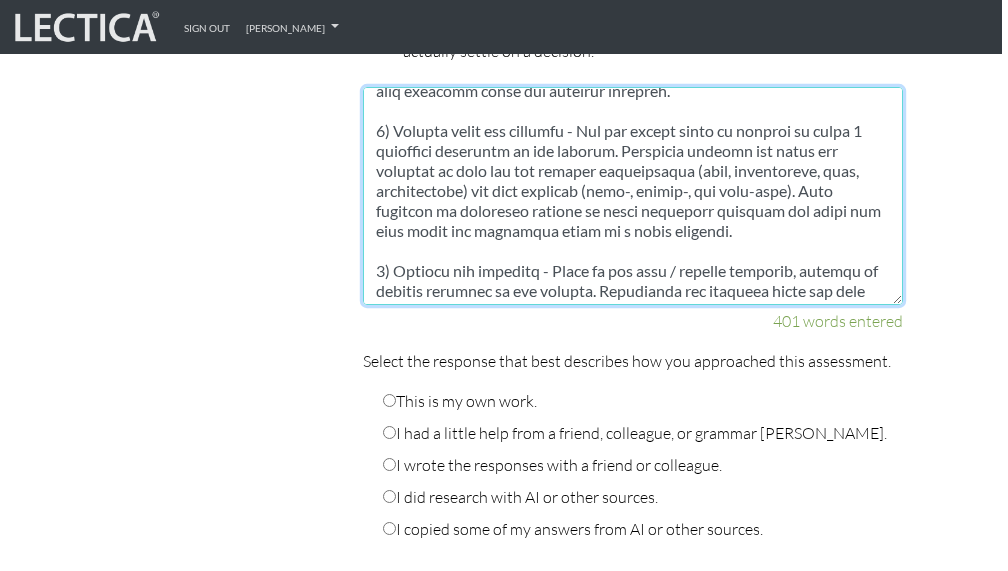 scroll, scrollTop: 374, scrollLeft: 0, axis: vertical 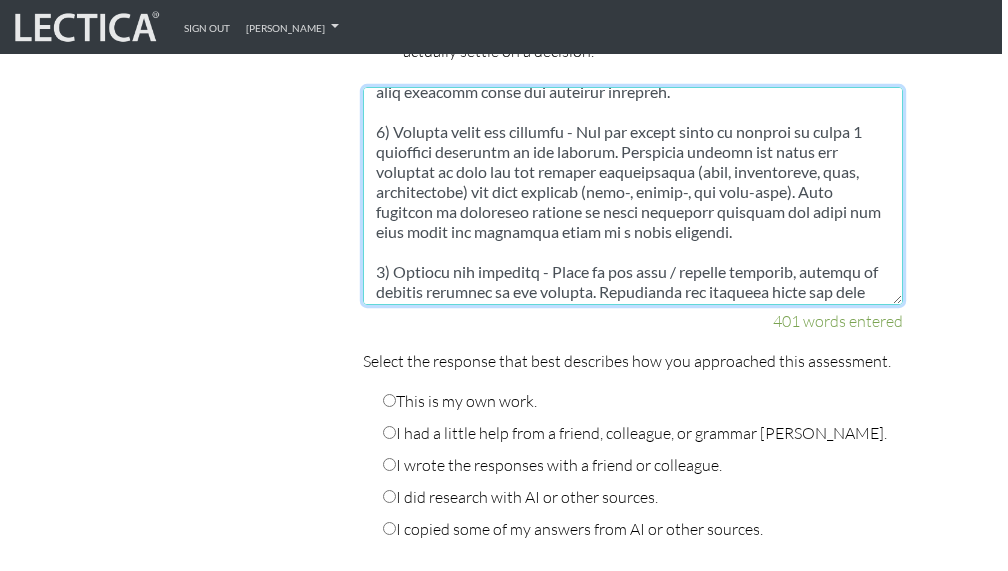click at bounding box center [633, 196] 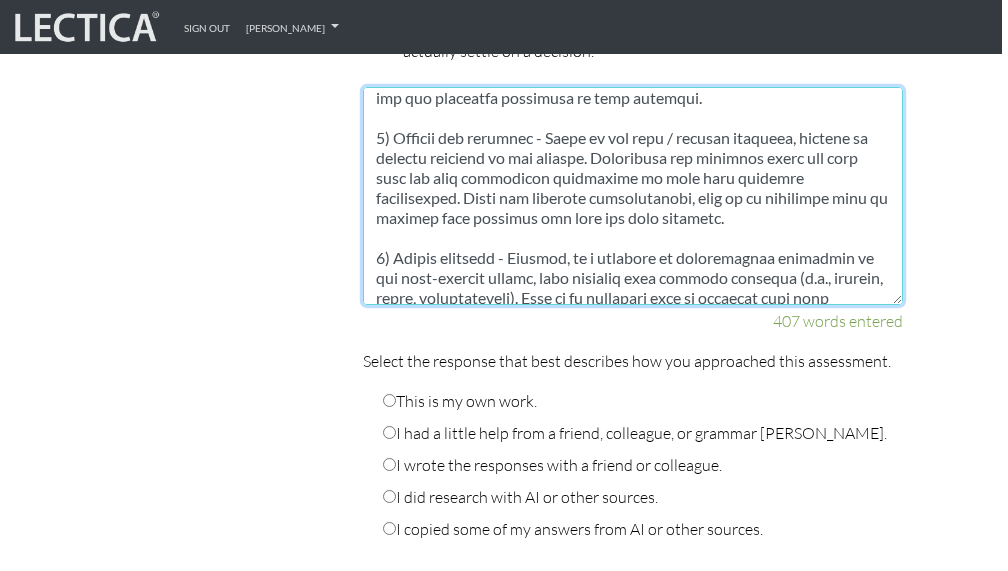 scroll, scrollTop: 530, scrollLeft: 0, axis: vertical 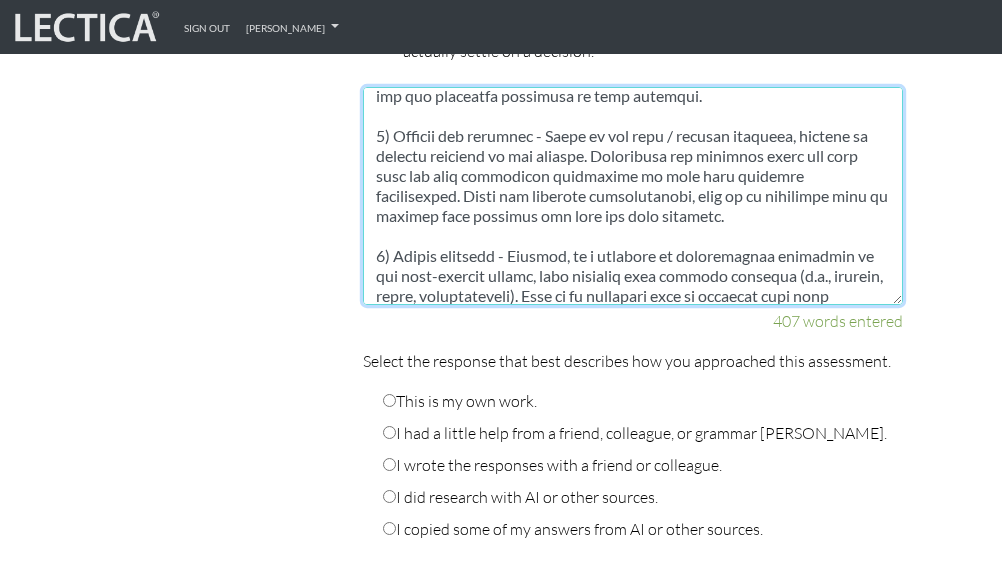 click at bounding box center (633, 196) 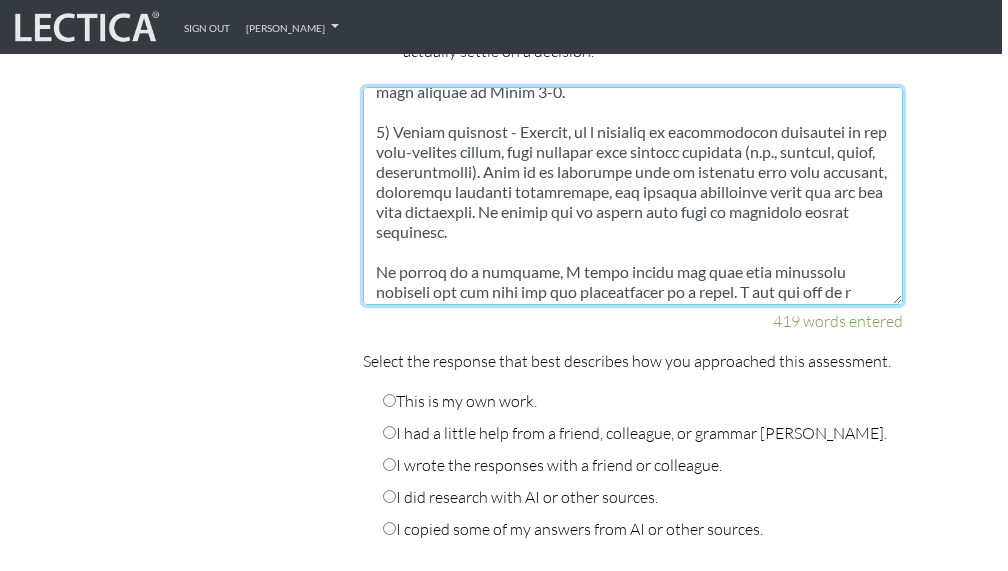 scroll, scrollTop: 681, scrollLeft: 0, axis: vertical 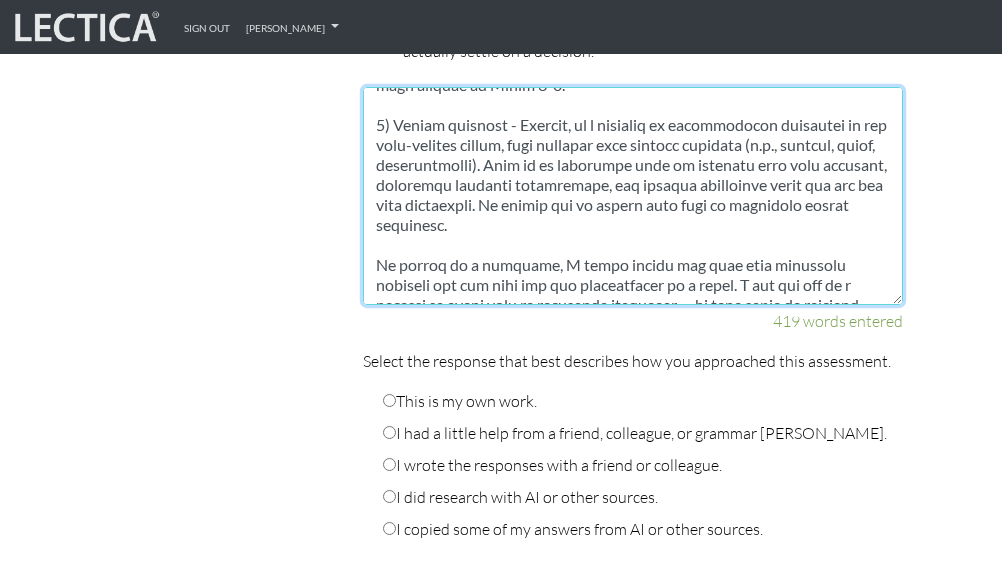 click at bounding box center [633, 196] 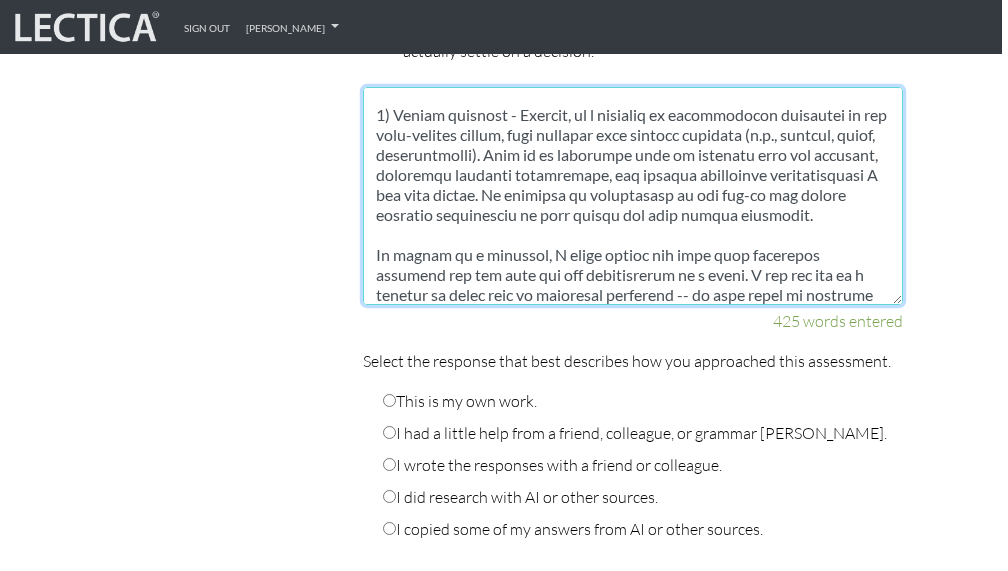 scroll, scrollTop: 720, scrollLeft: 0, axis: vertical 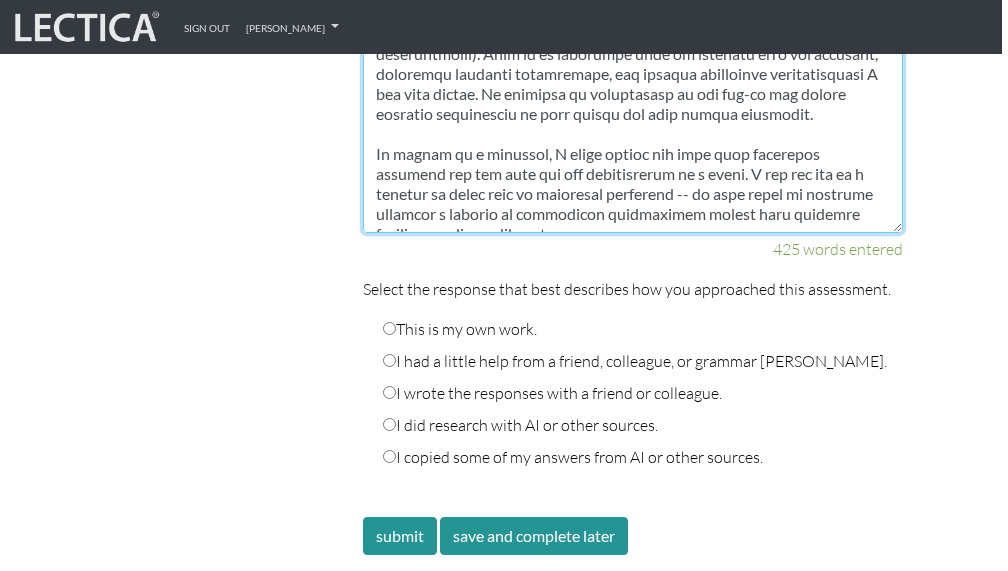 click at bounding box center (633, 124) 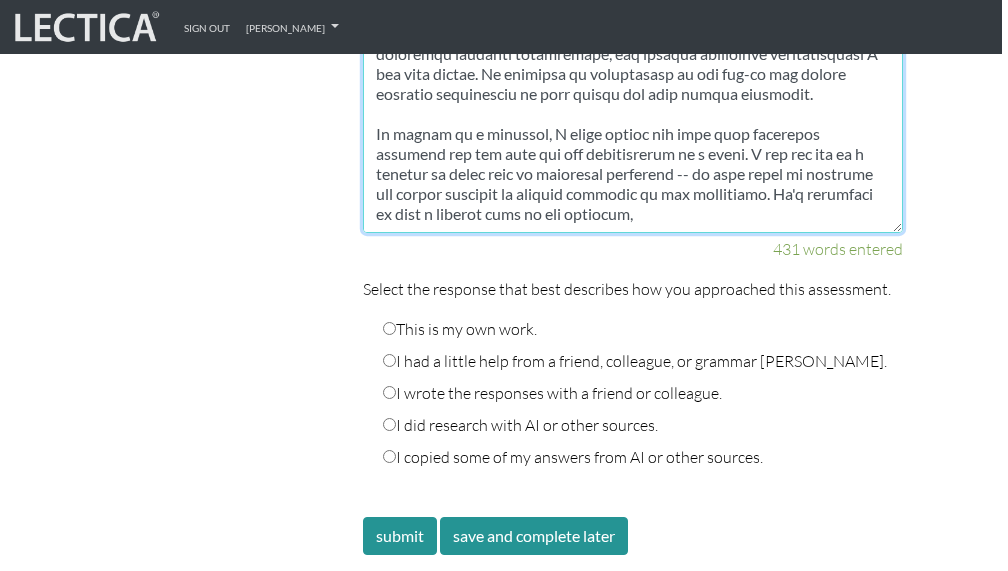 scroll, scrollTop: 720, scrollLeft: 0, axis: vertical 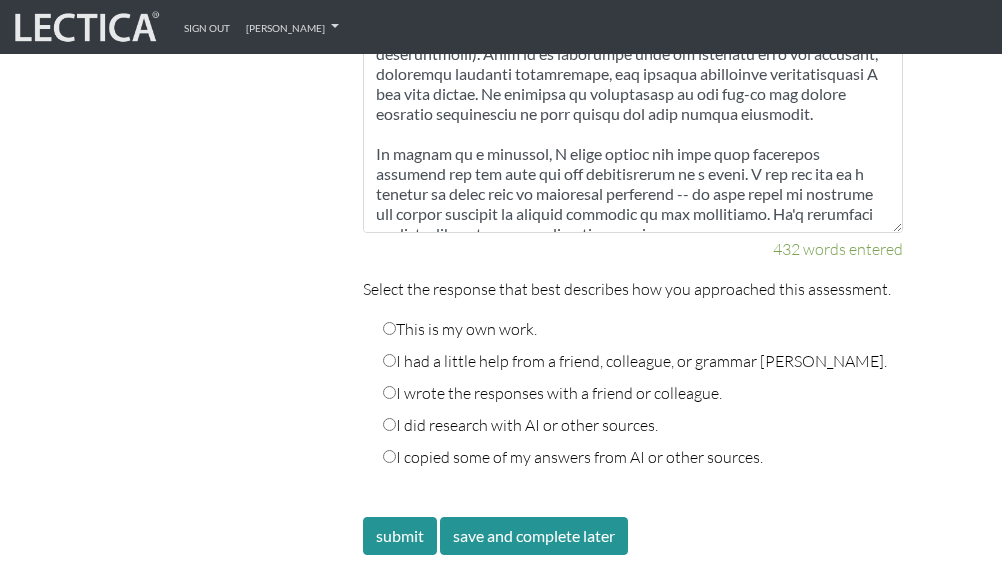 click on "Scores are more accurate when your spelling is correct, and when you explain your answers thoroughly, make your best effort, and do your own work!
Your dilemma
The project would involve about half of your team over a period of about six months, including some of the people with whom he has clashed in the past. If completed successfully, the project would make a substantial contribution to your organization. On the other hand, you sense that there is a significant risk that the project may flounder due to interpersonal problems. To make things worse, this is far from the first time you've run into this problem, and the results of your decisions have been mixed. In fact, the last time you were in this position, senior management provided no support, the outcome was far from optimal, and you were passed over for promotion." at bounding box center [183, -928] 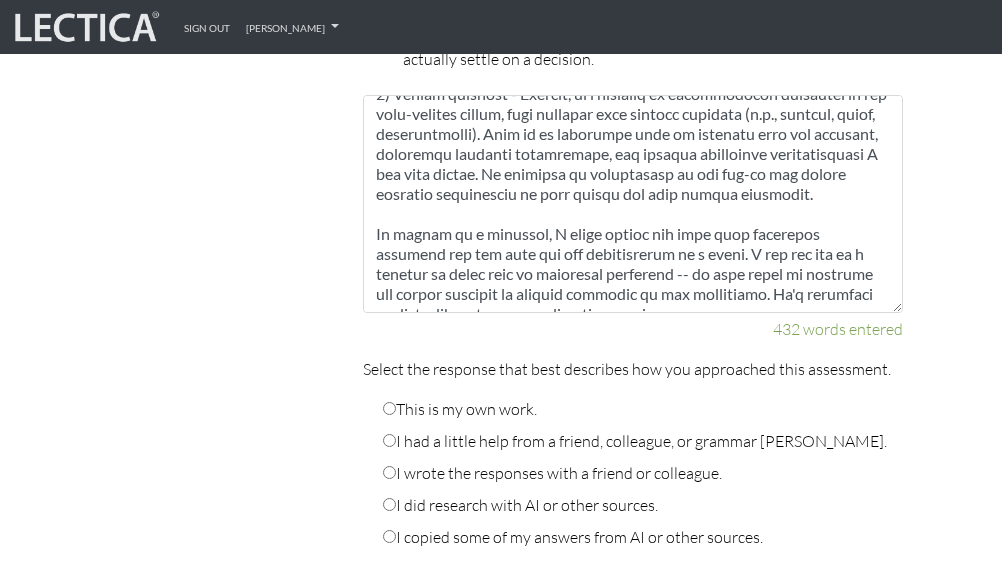 scroll, scrollTop: 3446, scrollLeft: 6, axis: both 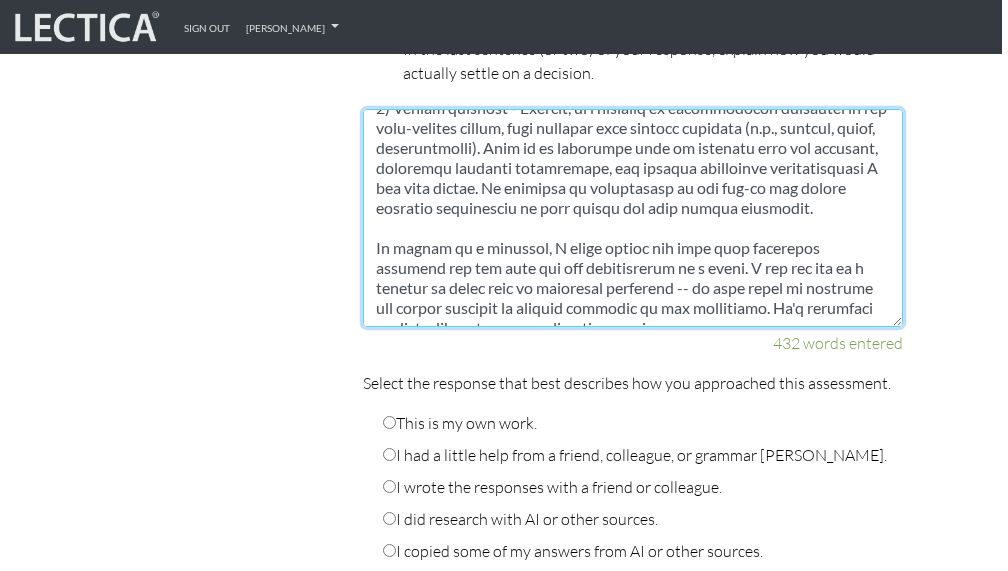 click at bounding box center [633, 218] 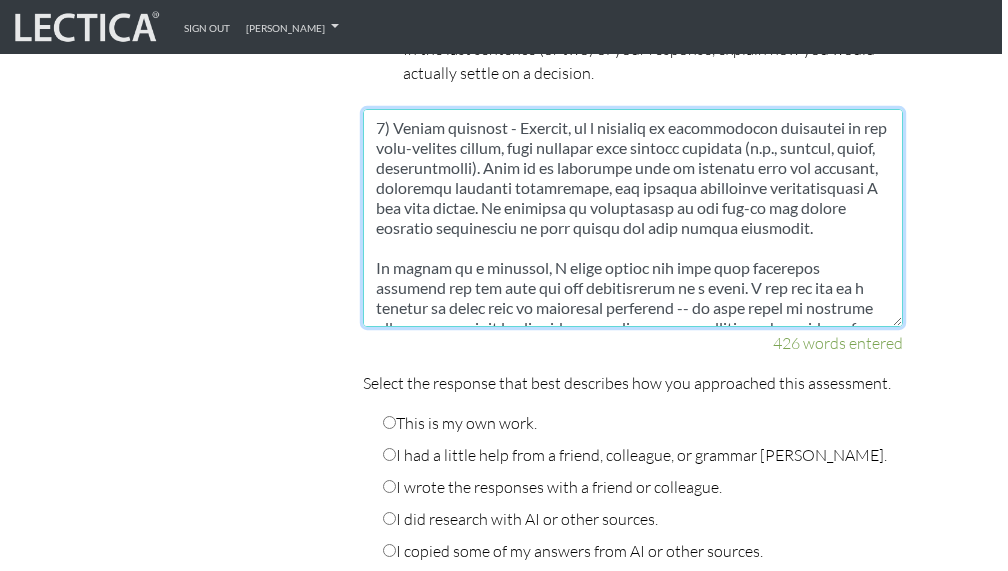 scroll, scrollTop: 720, scrollLeft: 0, axis: vertical 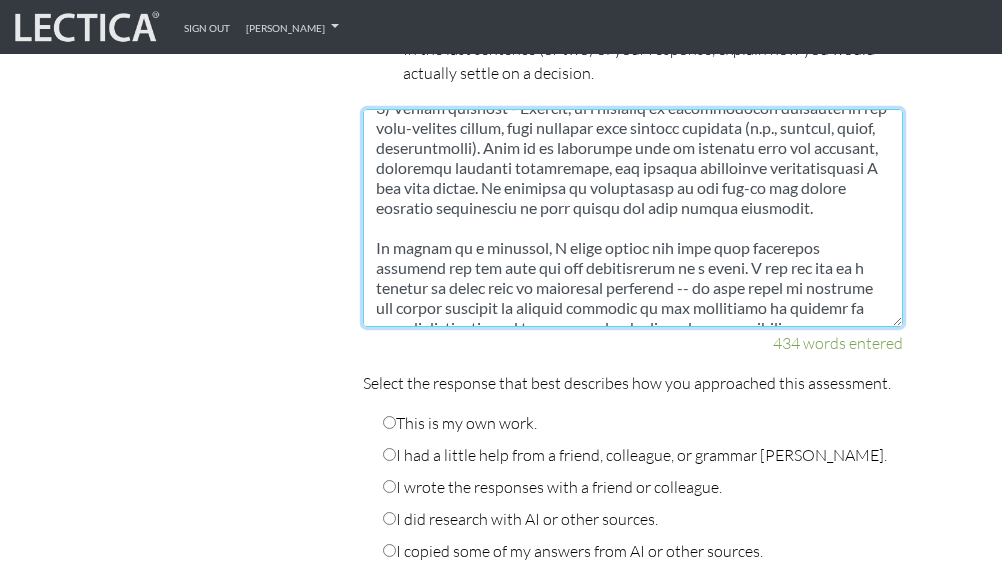 type on "Zooming out, I typically follow a 5-step process to decide how to respond to scenarios like this:
1) Collect data - Cast a wide net to understand the context and impact of the situation on individuals, the team, and the organization. This could include meeting with relevant stakeholders, sending team-wide surveys, reviewing prior performance feedback, etc. It's important to get a comprehensive view of the scenario to ensure I'm solving the right problem and prioritizing it appropriately in the context of other work.
2) Brainstorm key levers - Create an exhaustive list of the levers you have at my disposal to solve the problem. For example, solutions to the current scenario could include making [PERSON_NAME] the team lead, making someone else the team lead, creating a dual-lead structure, staffing the team with teammates who don't have problems working with [PERSON_NAME], etc. It's important to think creatively because the first ideas that come to mind are rarely the best; there may be non-obvious solutions or combination..." 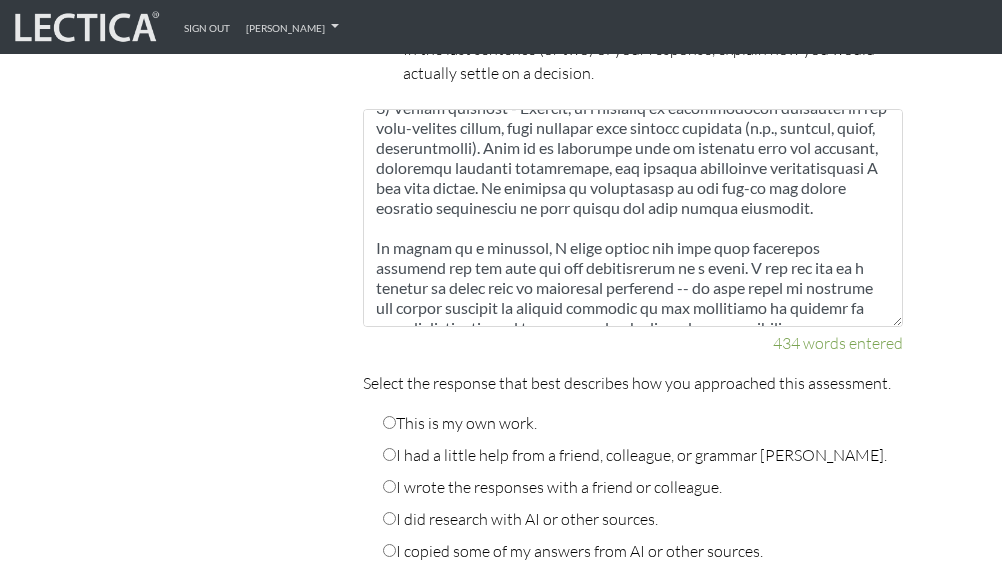 click on "This is my own work." at bounding box center (460, 423) 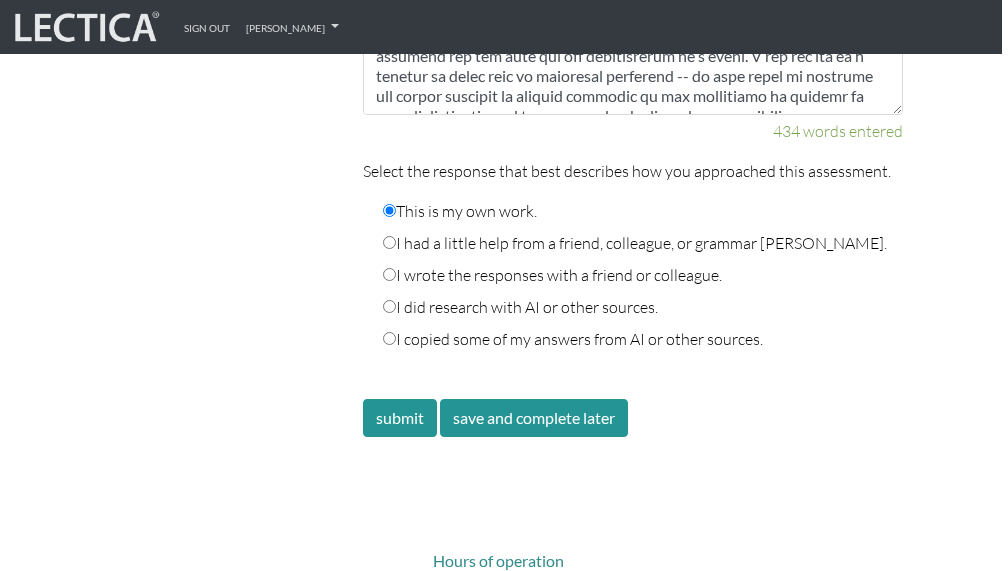 scroll, scrollTop: 3659, scrollLeft: 6, axis: both 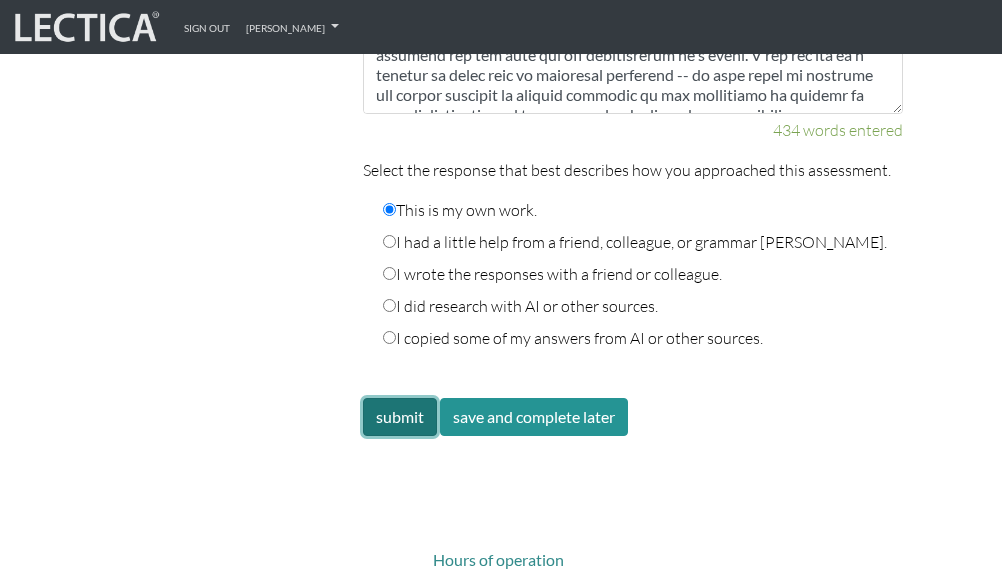 click on "submit" at bounding box center (400, 417) 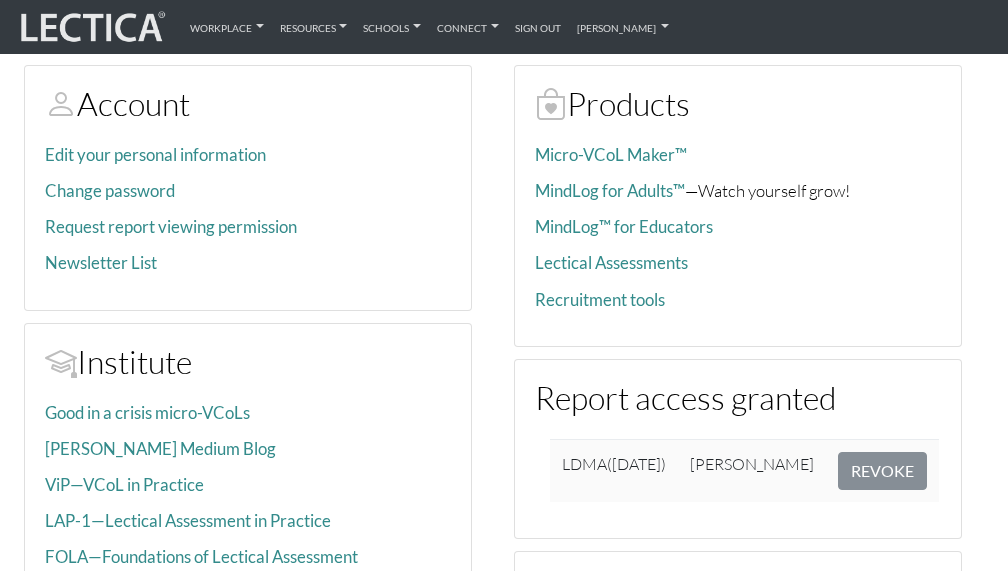 scroll, scrollTop: 338, scrollLeft: 0, axis: vertical 